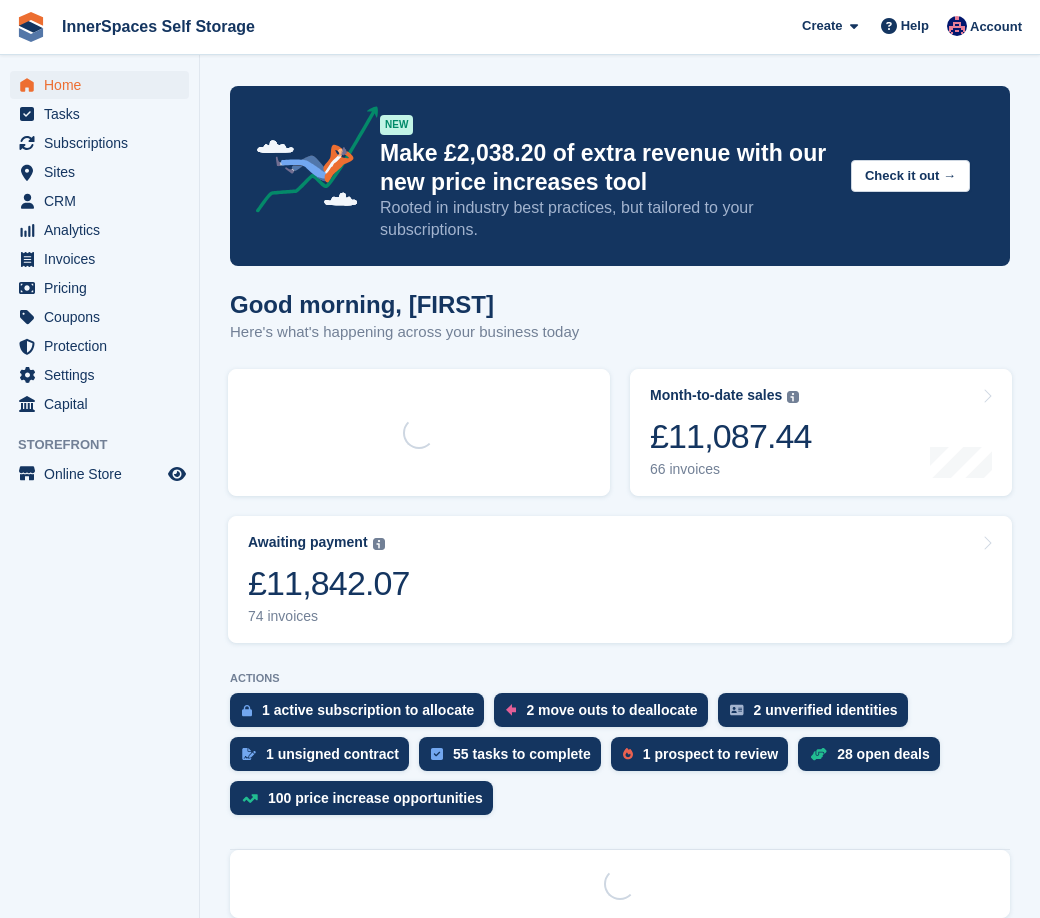 scroll, scrollTop: 0, scrollLeft: 0, axis: both 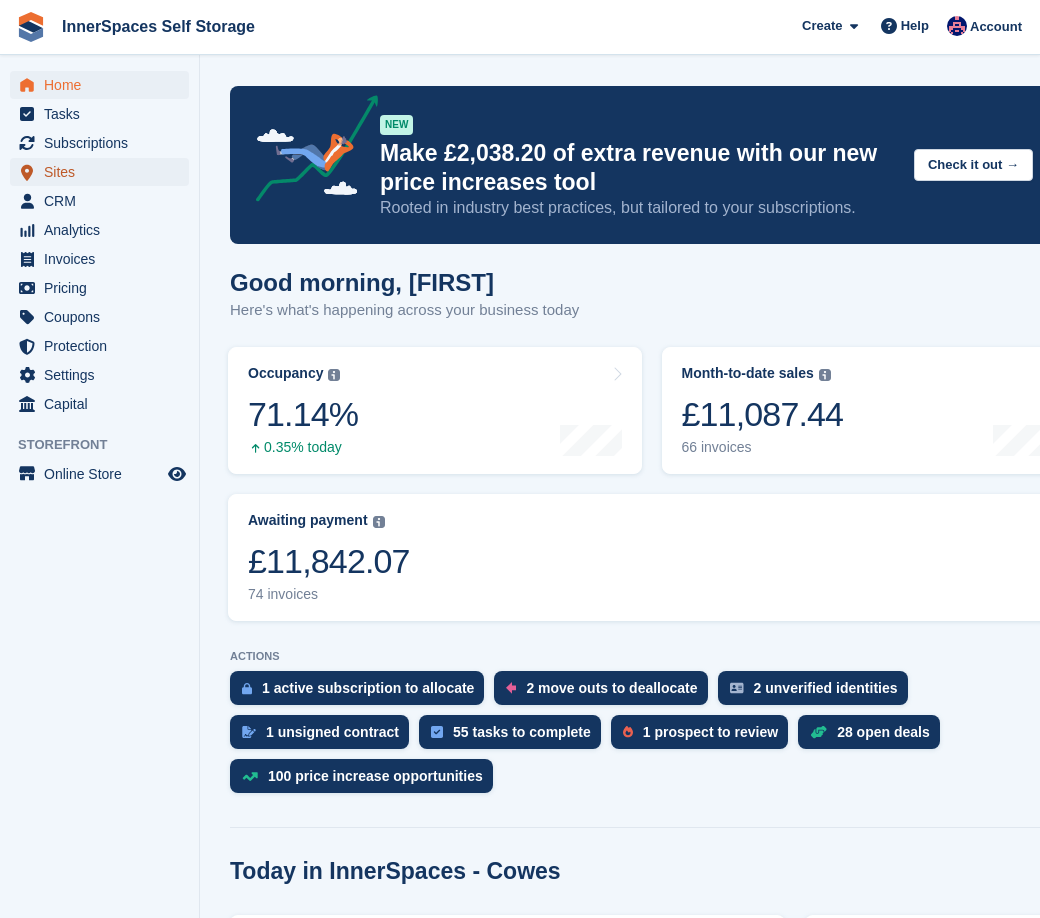 click on "Sites" at bounding box center [104, 172] 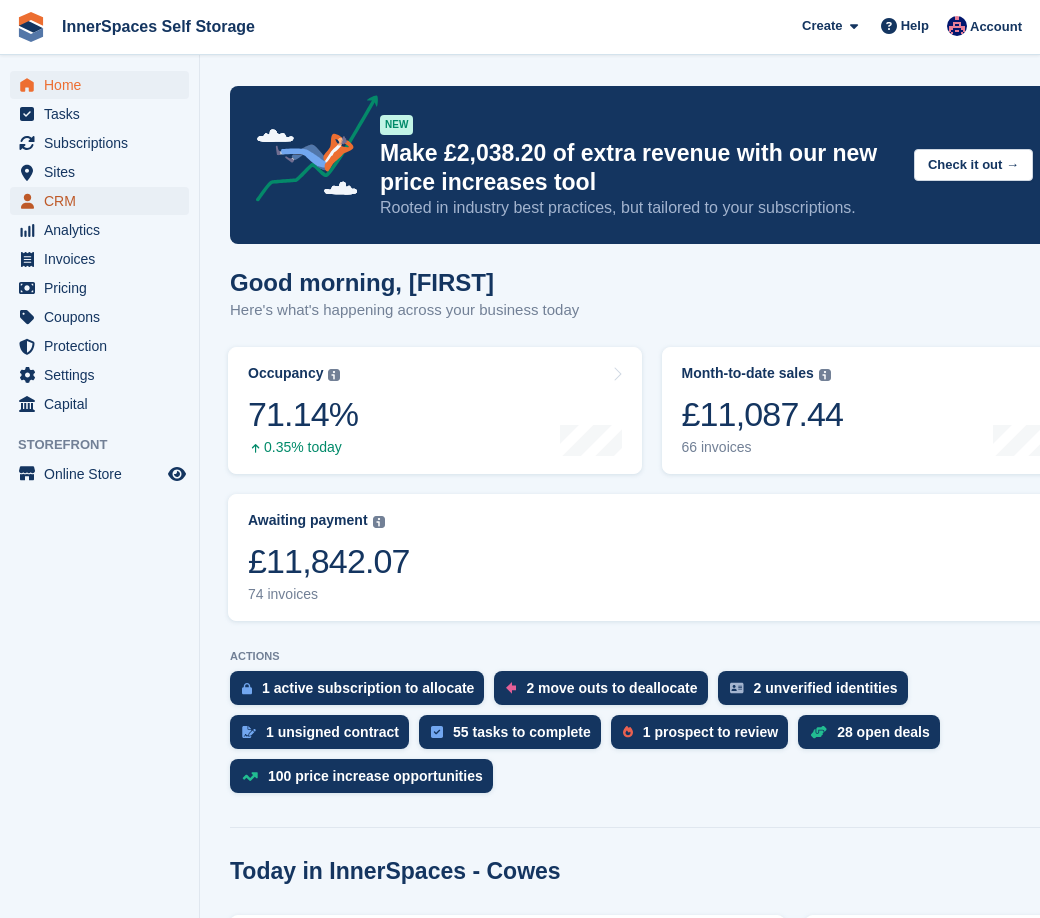 click on "CRM" at bounding box center (104, 201) 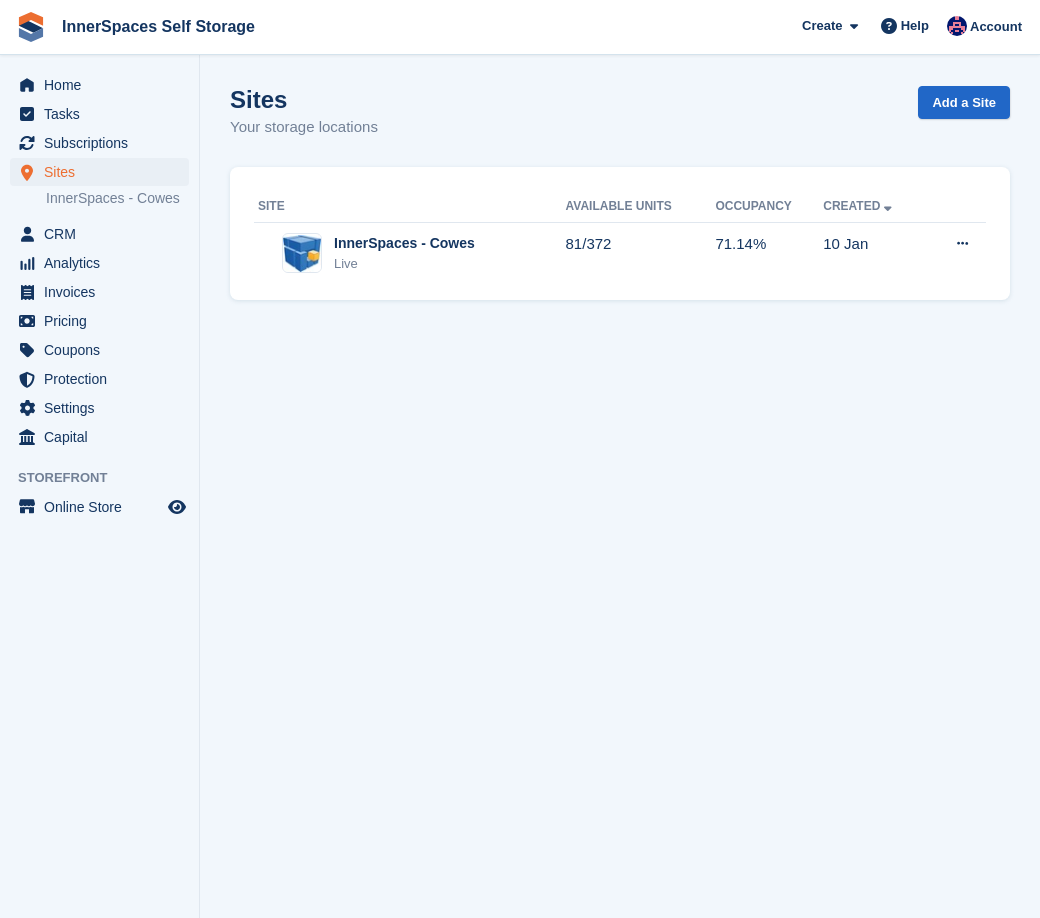 scroll, scrollTop: 0, scrollLeft: 0, axis: both 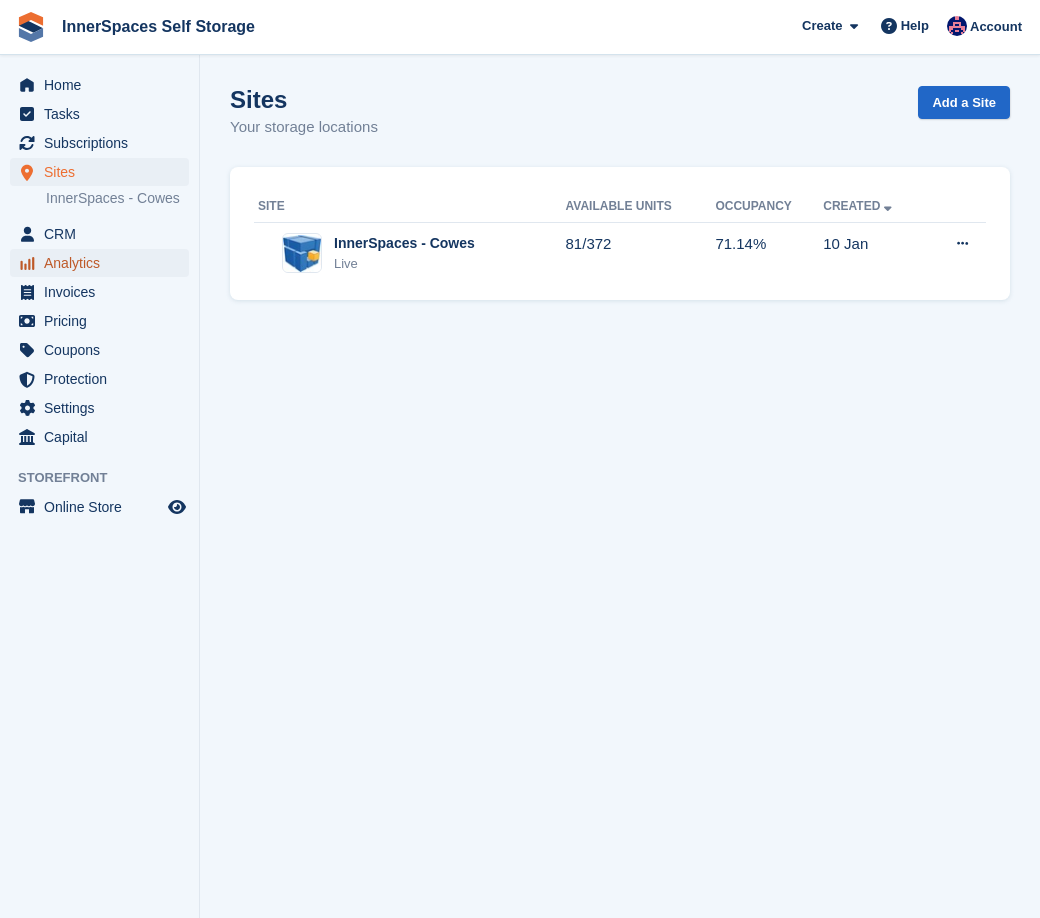 click on "Analytics" at bounding box center (104, 263) 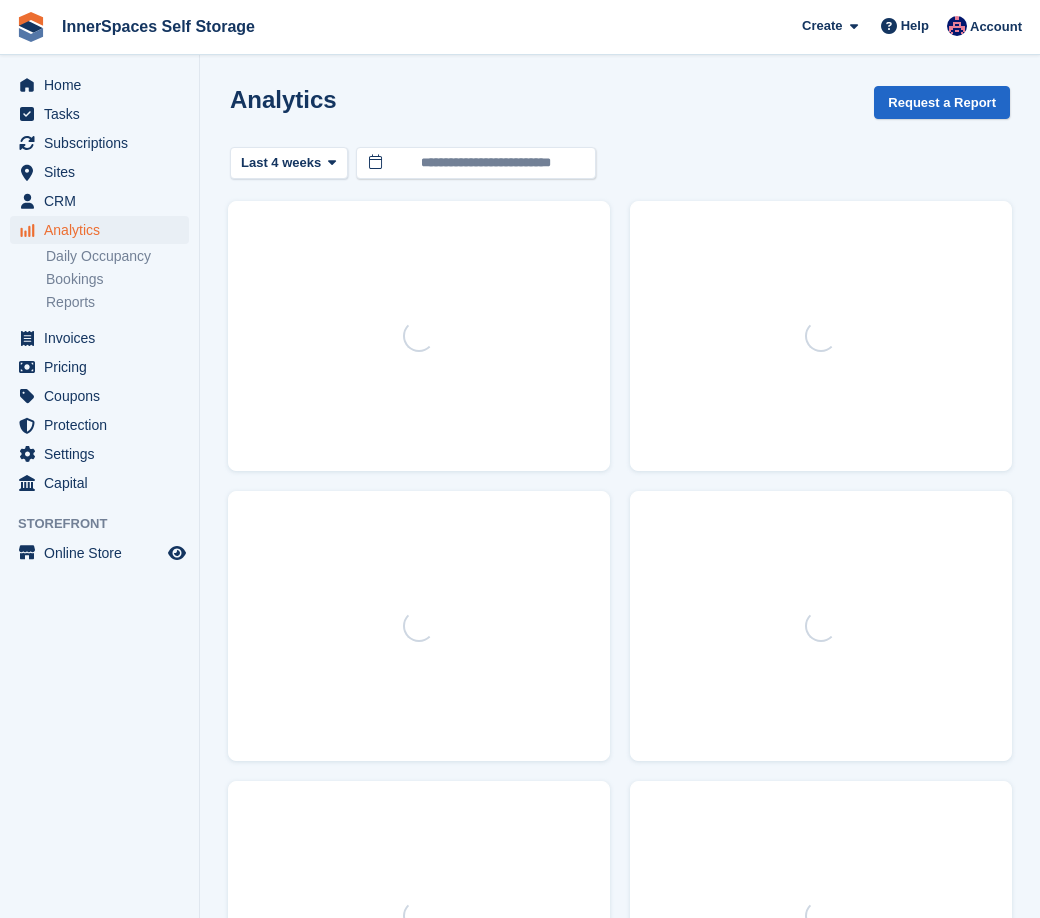 click on "Daily Occupancy" at bounding box center (122, 256) 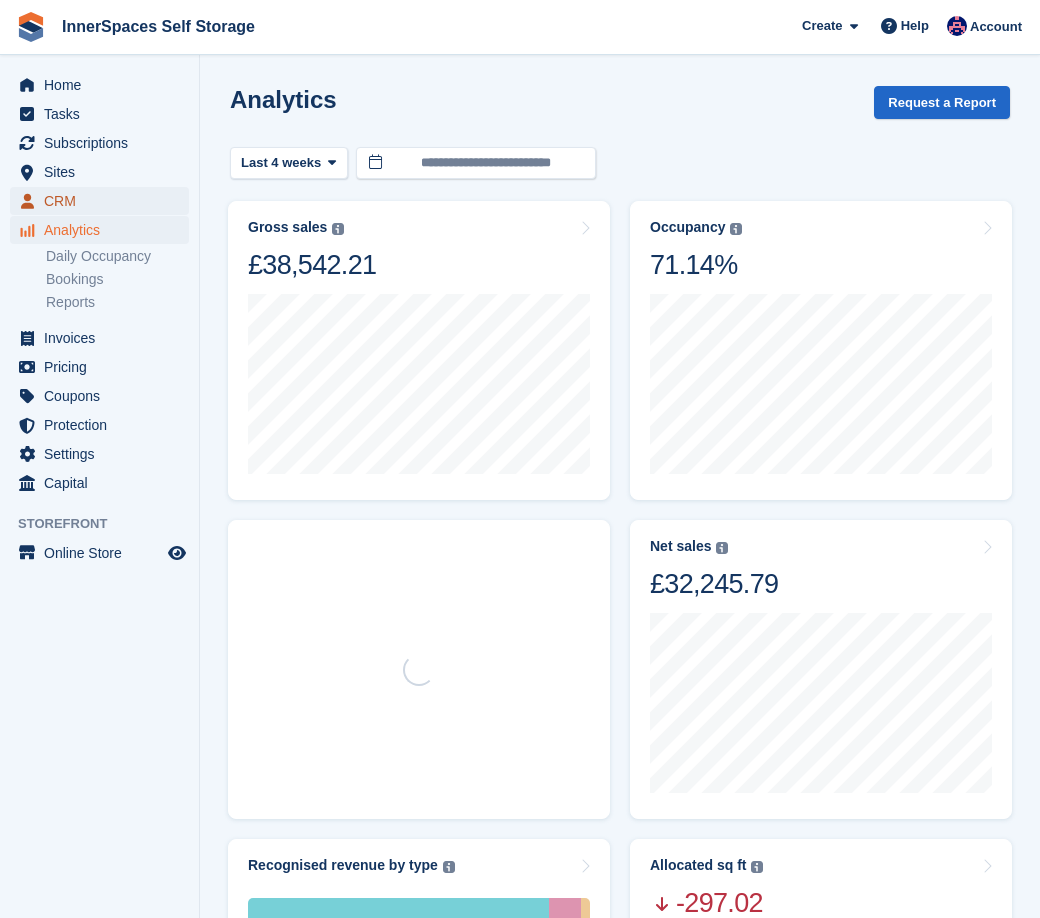 click on "CRM" at bounding box center (104, 201) 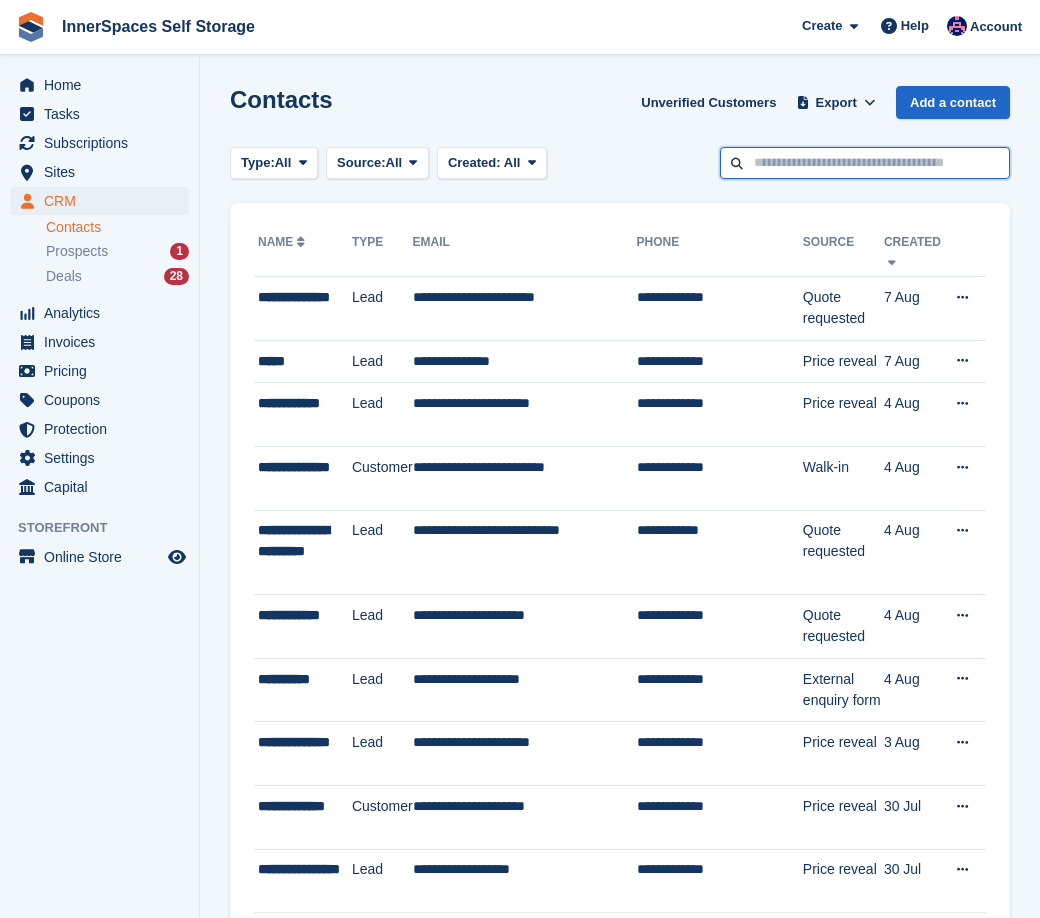 click at bounding box center [865, 163] 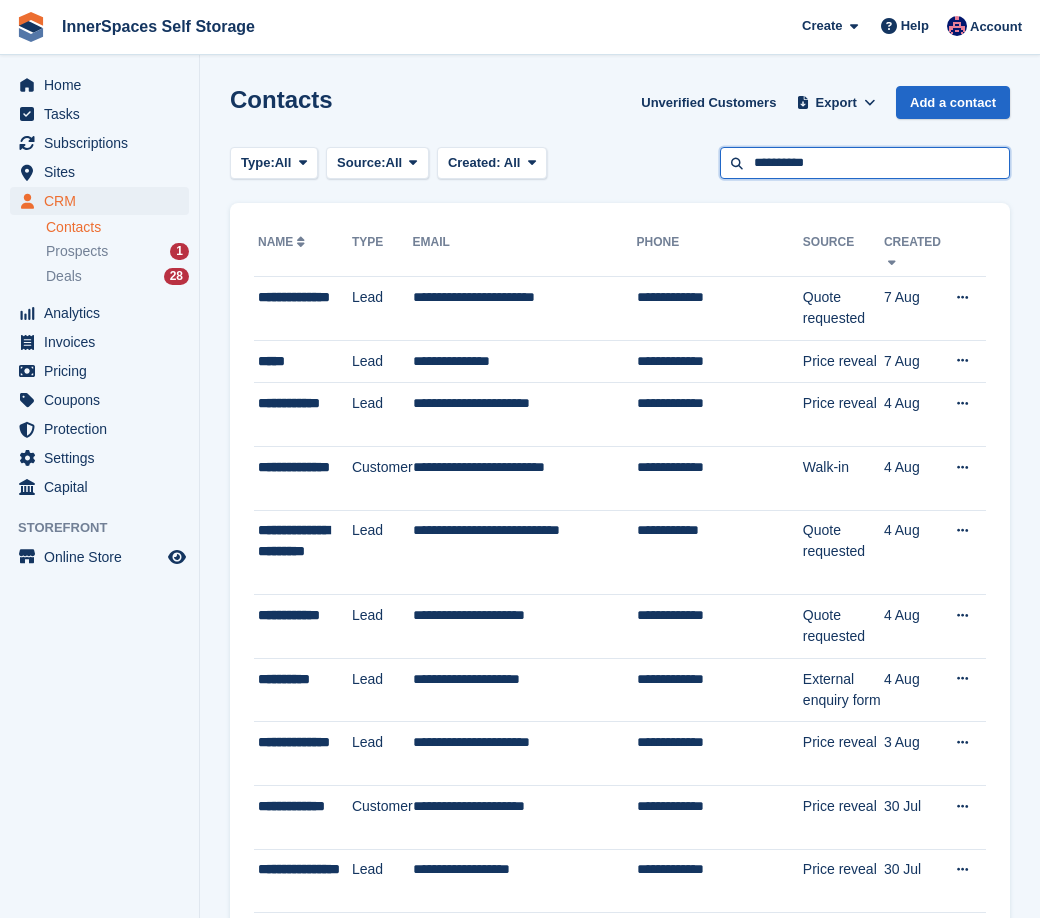 type on "**********" 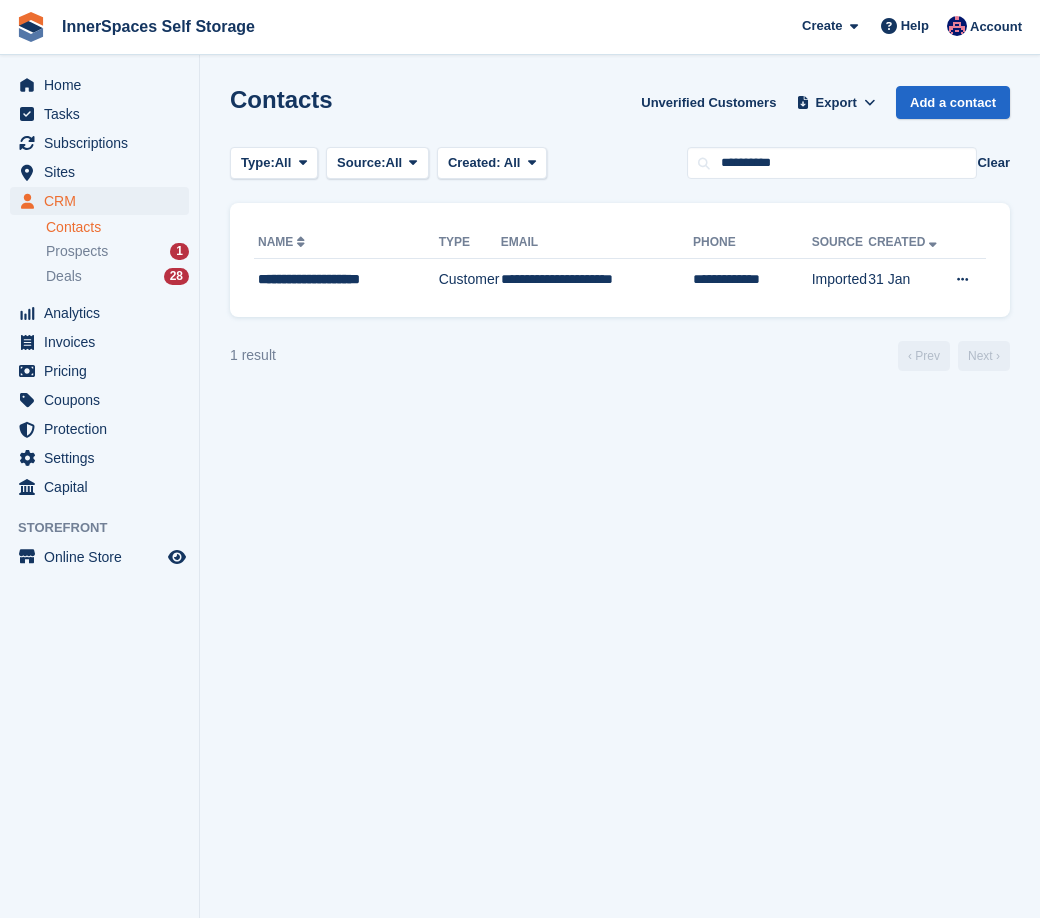 drag, startPoint x: 707, startPoint y: 296, endPoint x: 762, endPoint y: 321, distance: 60.41523 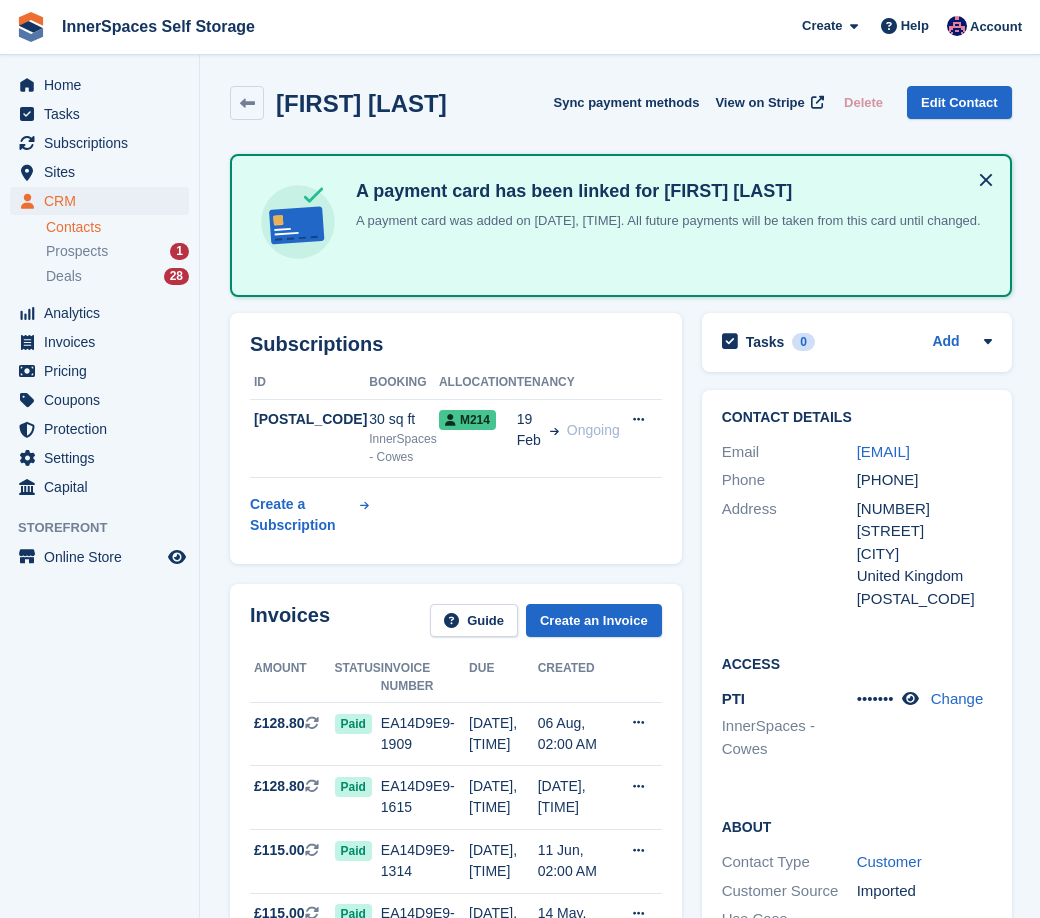 scroll, scrollTop: 0, scrollLeft: 0, axis: both 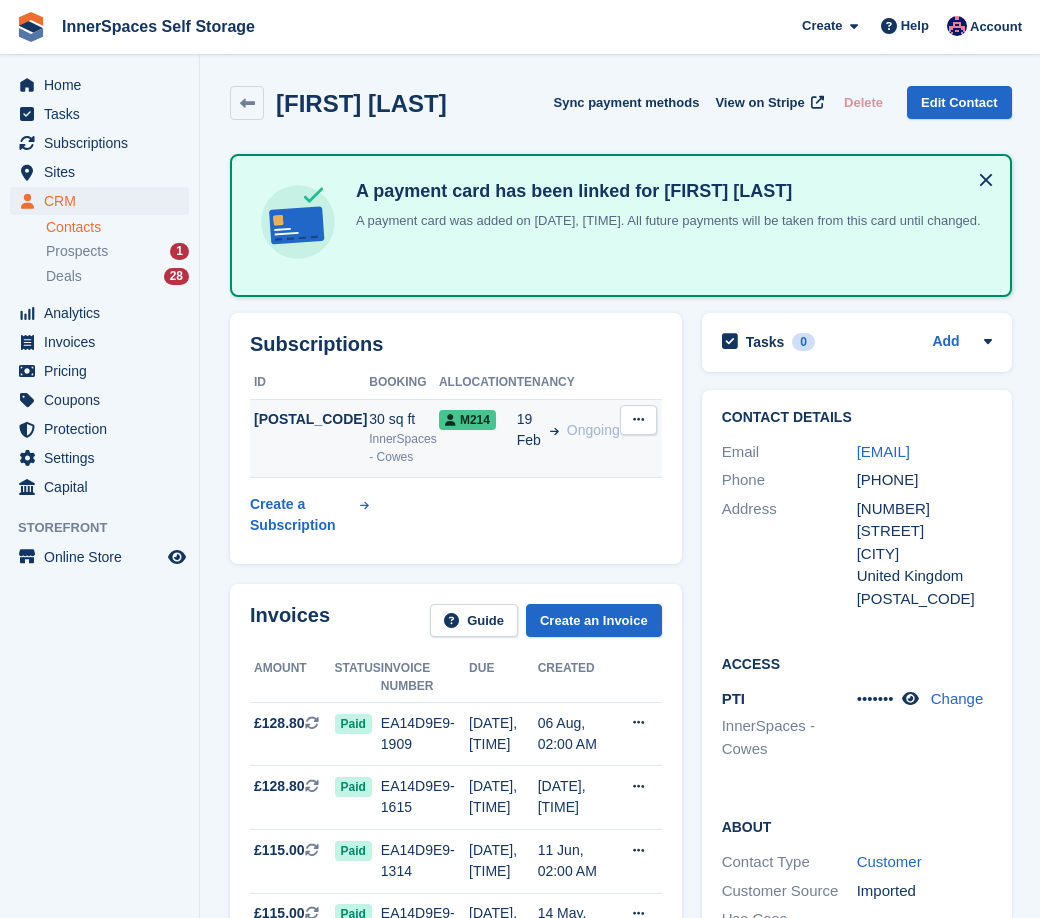 click on "InnerSpaces - Cowes" at bounding box center [404, 448] 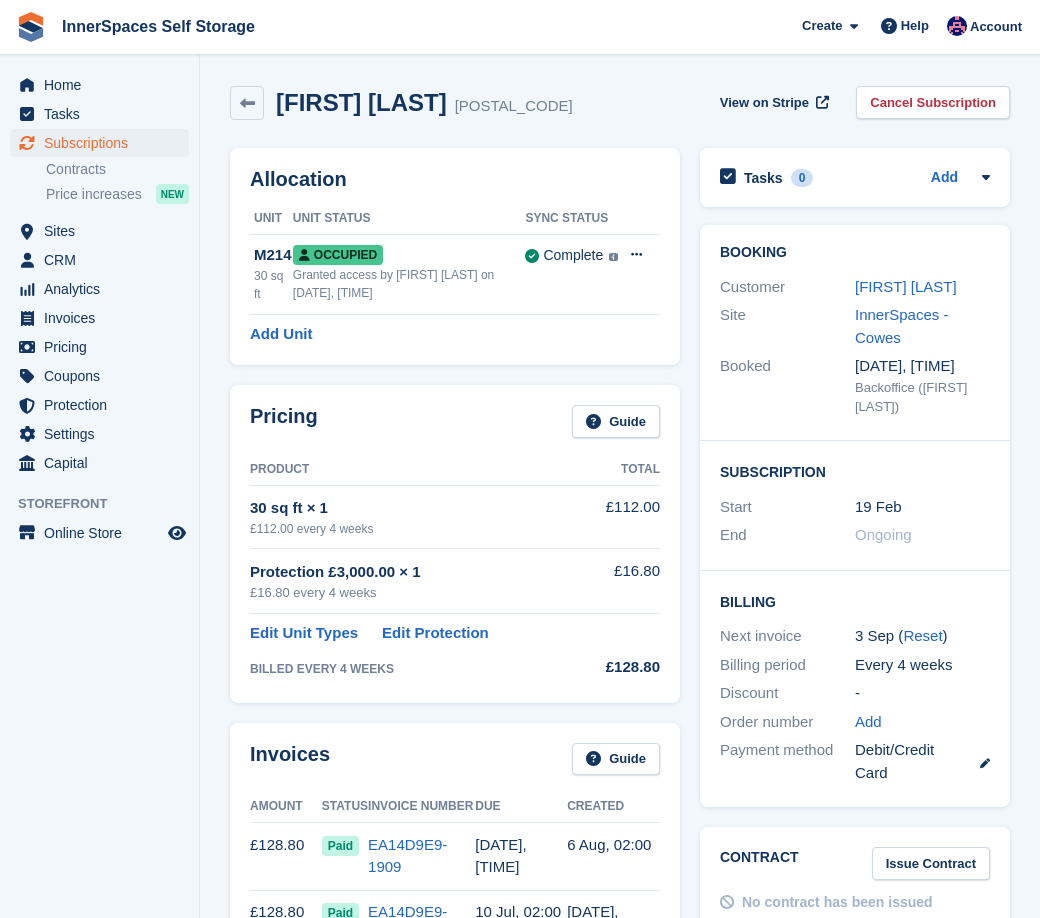 scroll, scrollTop: 0, scrollLeft: 0, axis: both 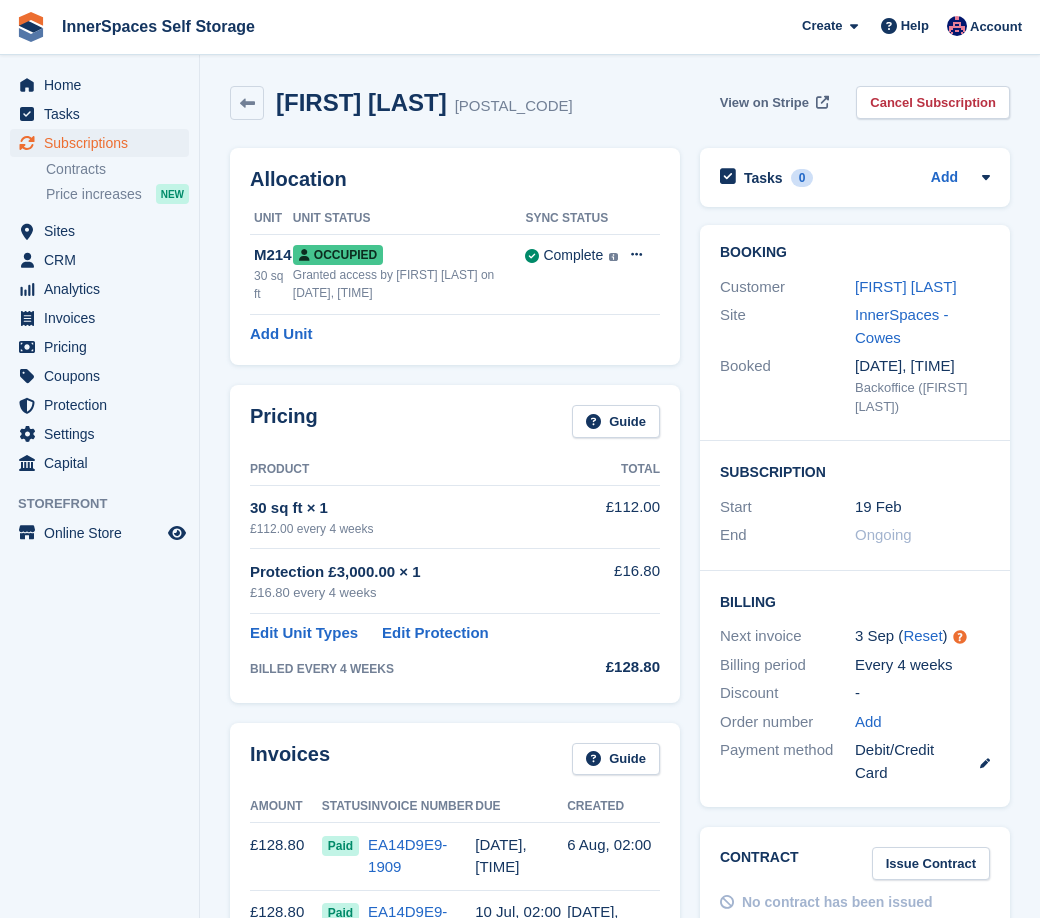 click on "View on Stripe" at bounding box center (764, 103) 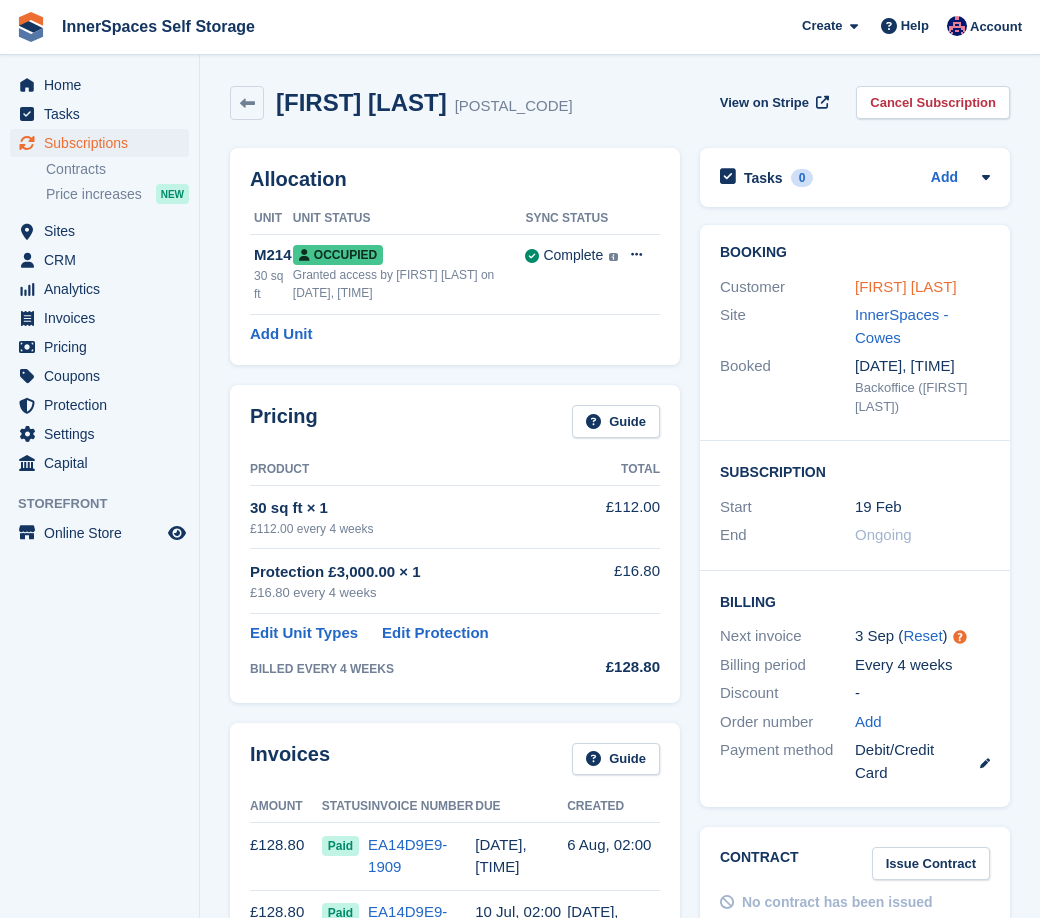 click on "[FIRST] [LAST]" at bounding box center (906, 286) 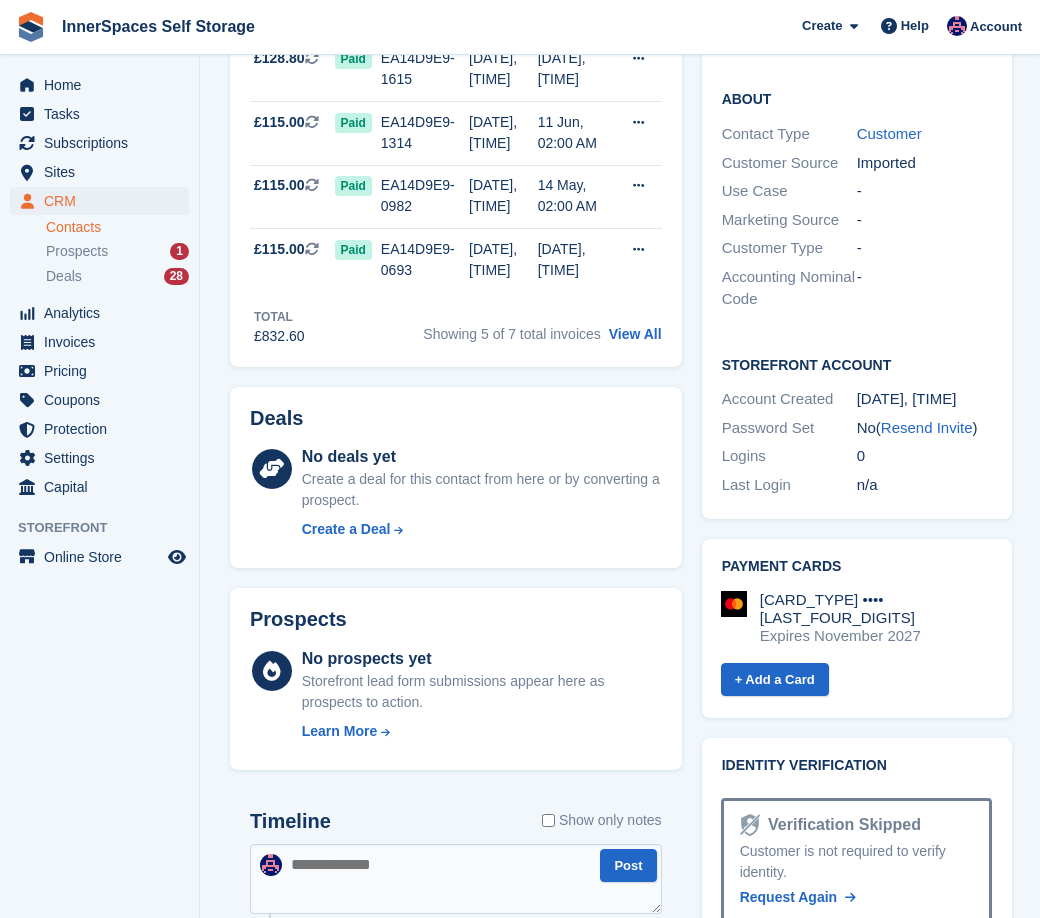 scroll, scrollTop: 1307, scrollLeft: 0, axis: vertical 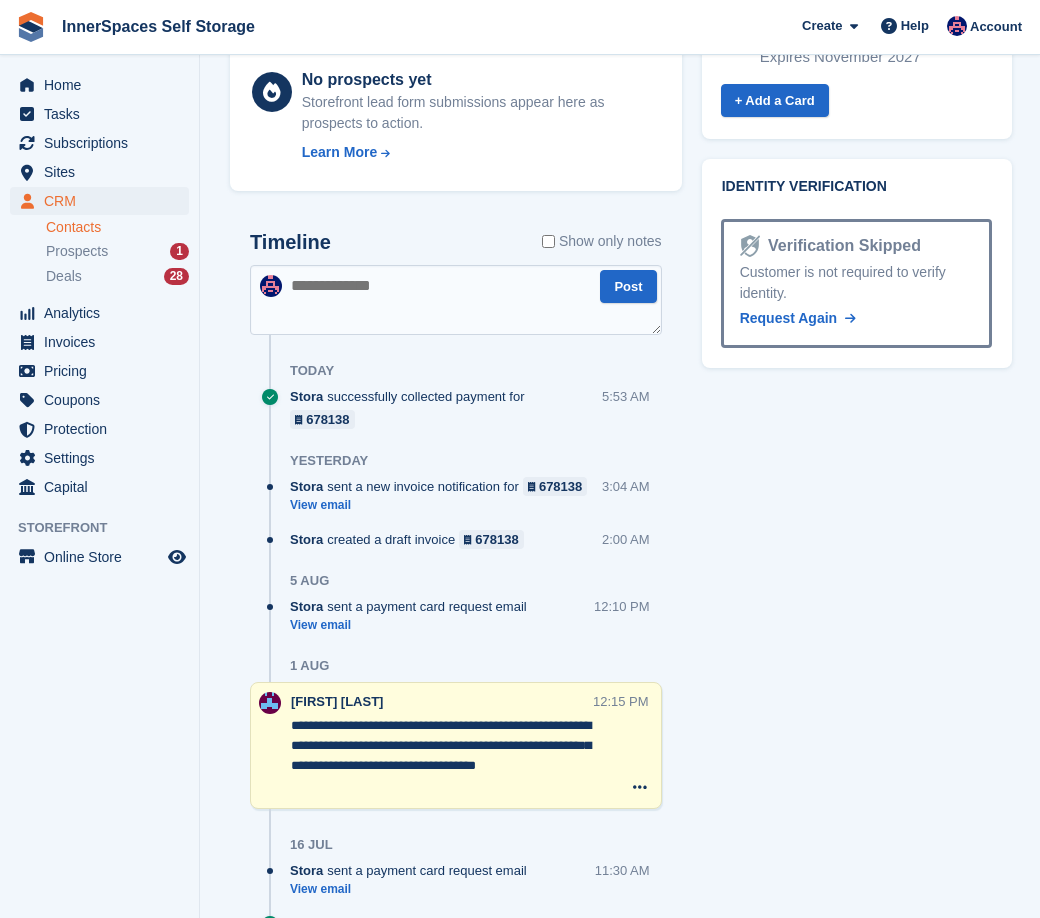 click at bounding box center [456, 300] 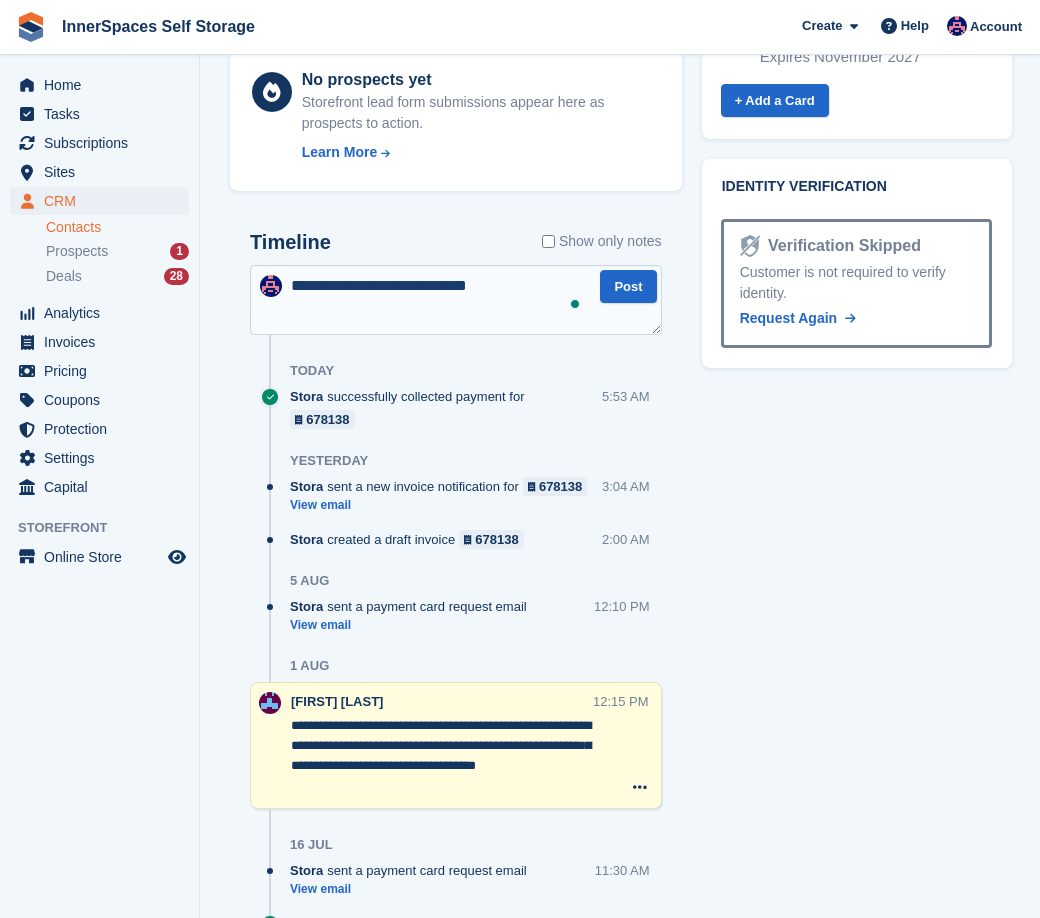 type on "**********" 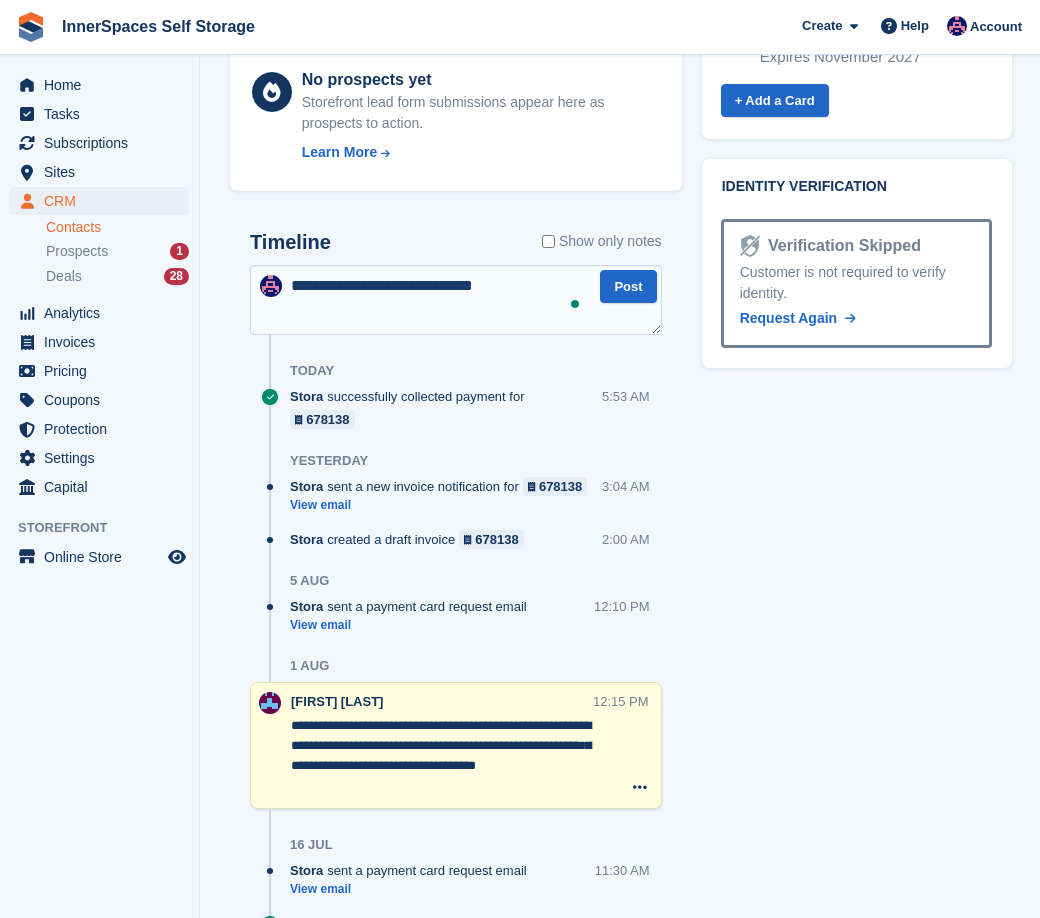 type 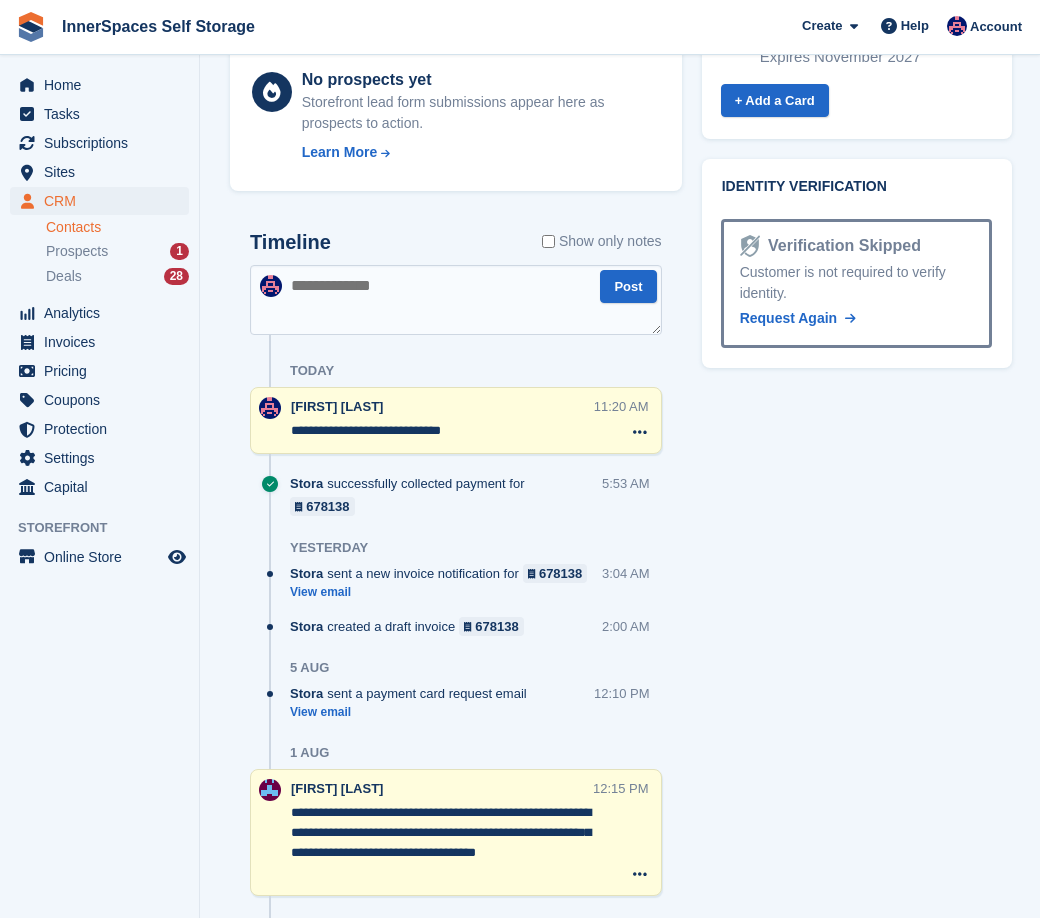 click on "**********" at bounding box center [441, 431] 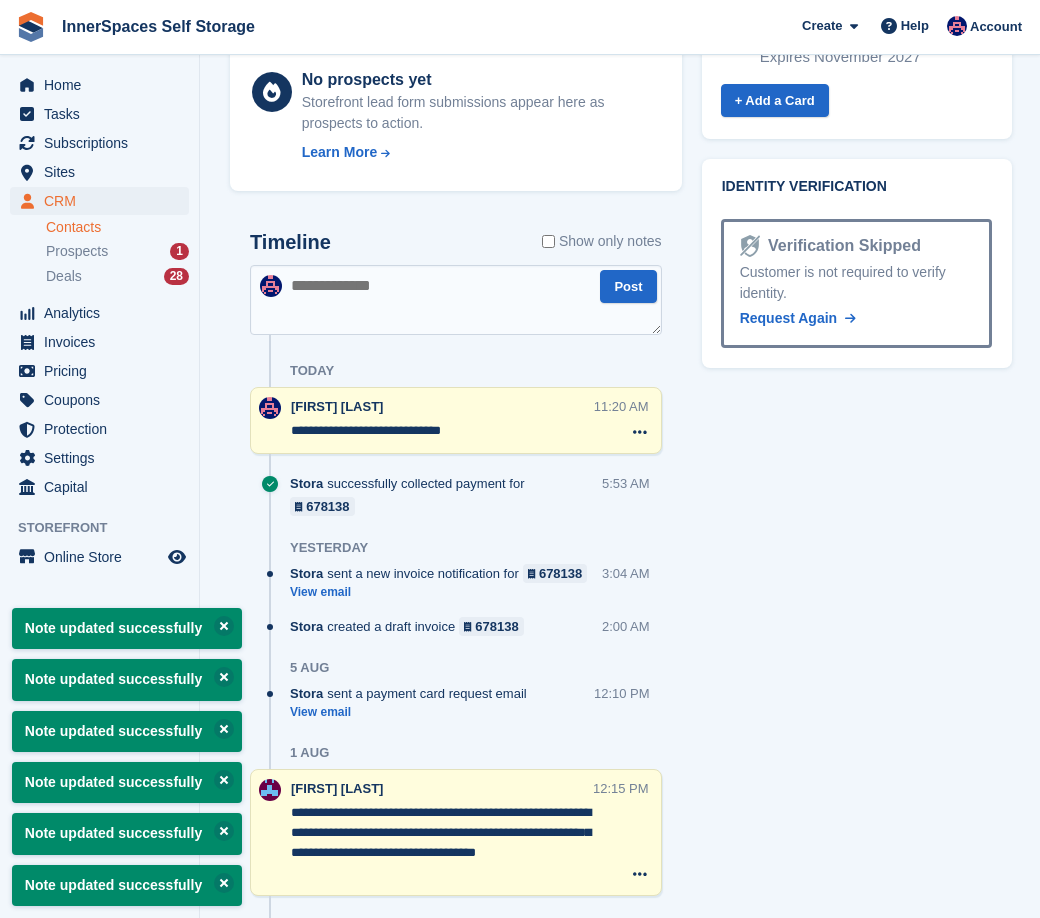 type on "**********" 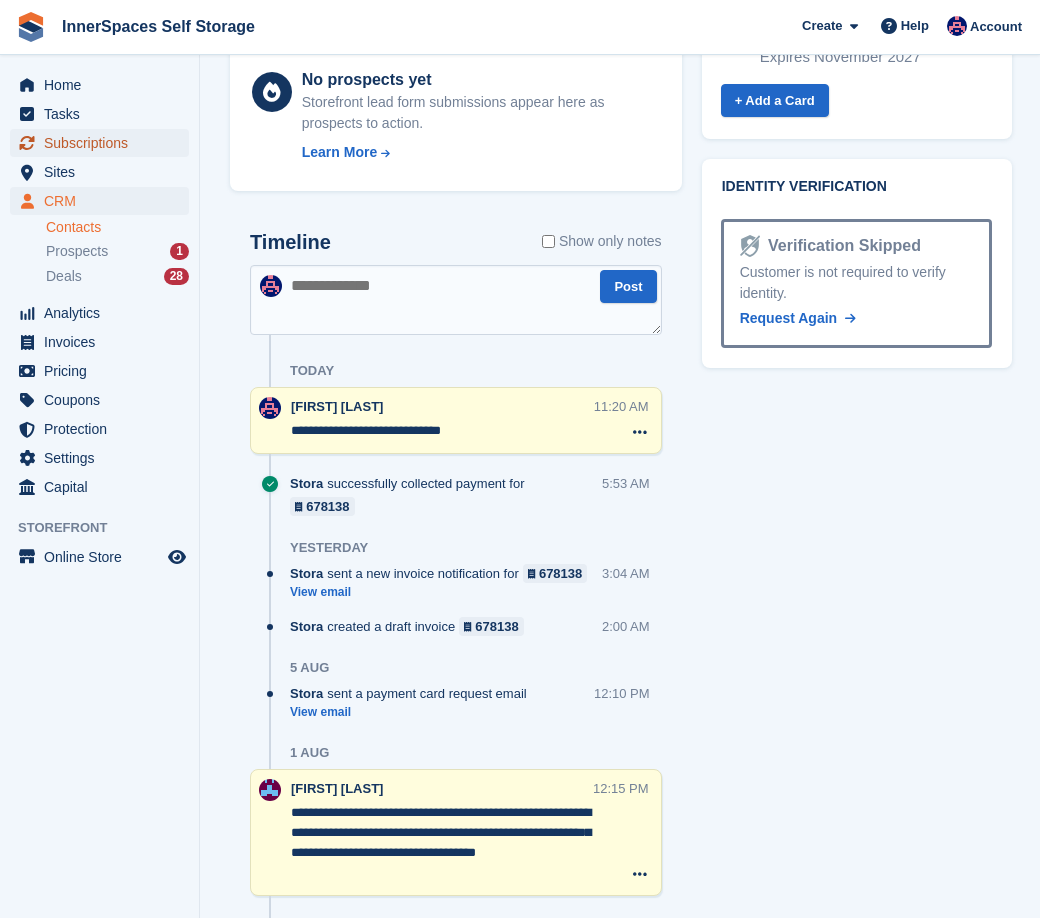 click on "Subscriptions" at bounding box center (104, 143) 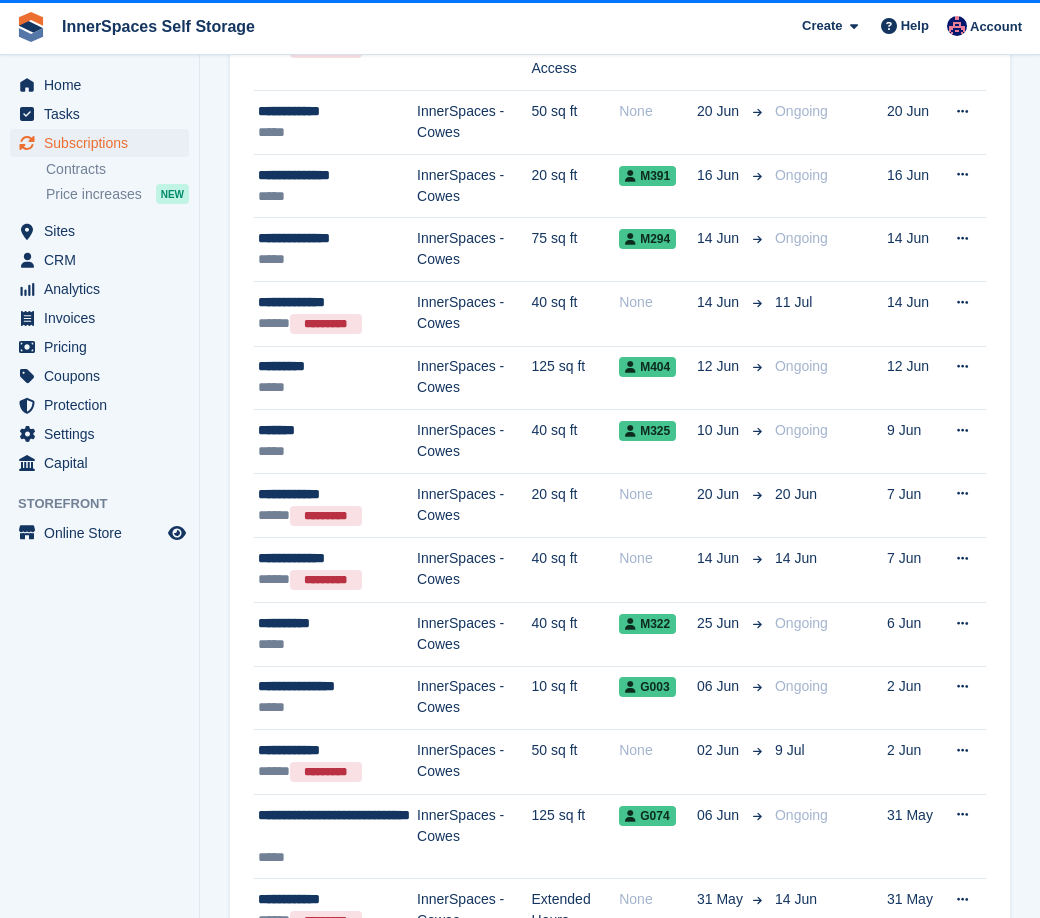 scroll, scrollTop: 0, scrollLeft: 0, axis: both 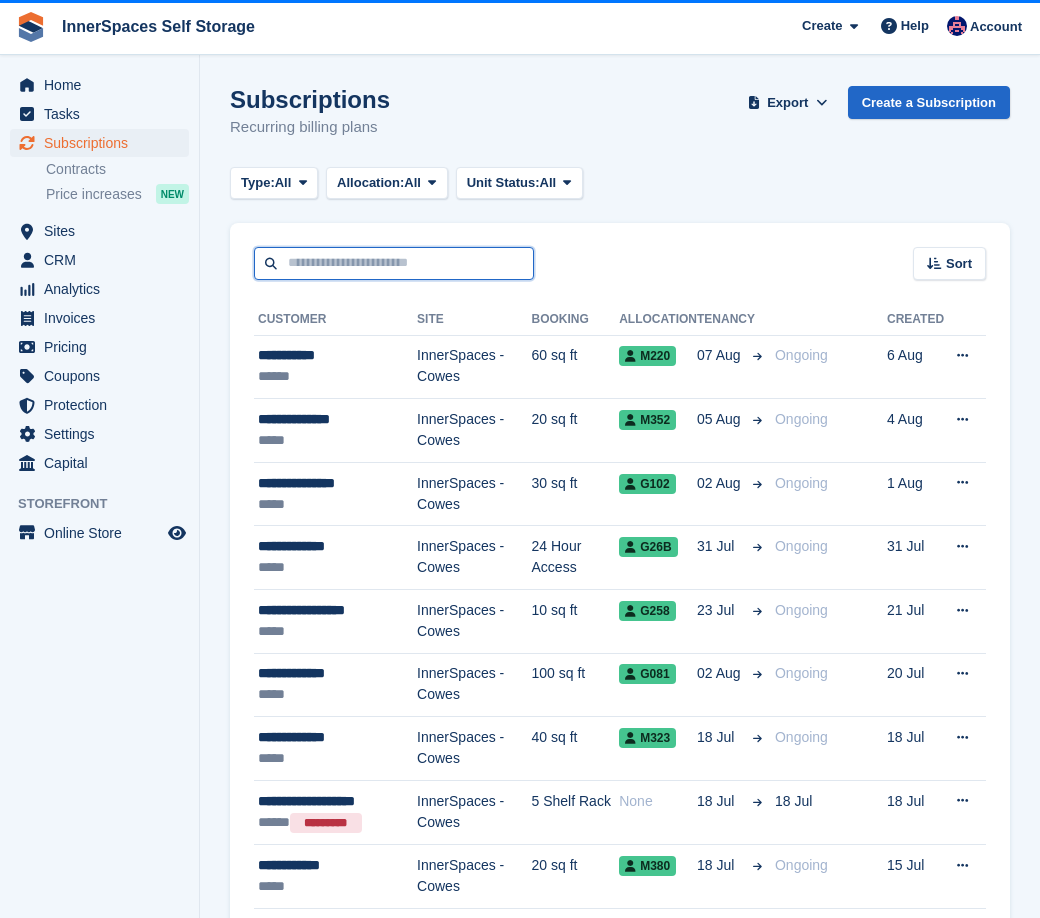 click at bounding box center (394, 263) 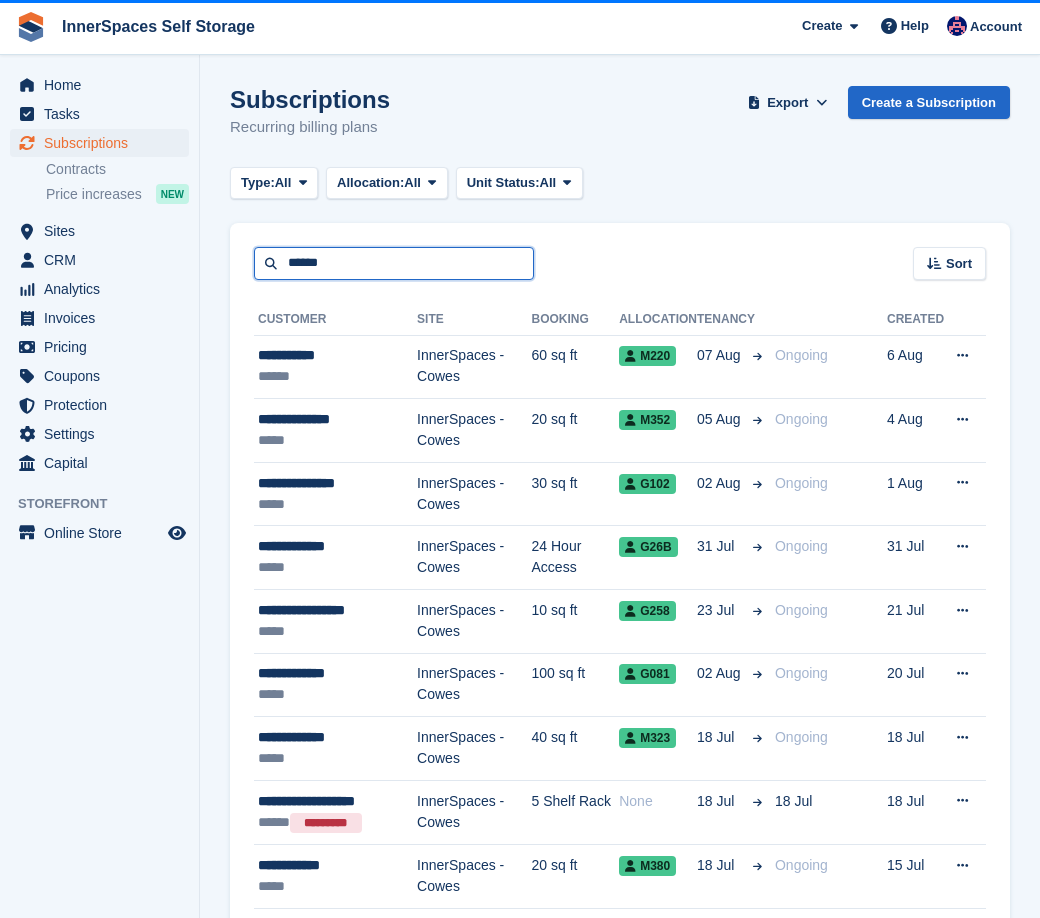 type on "******" 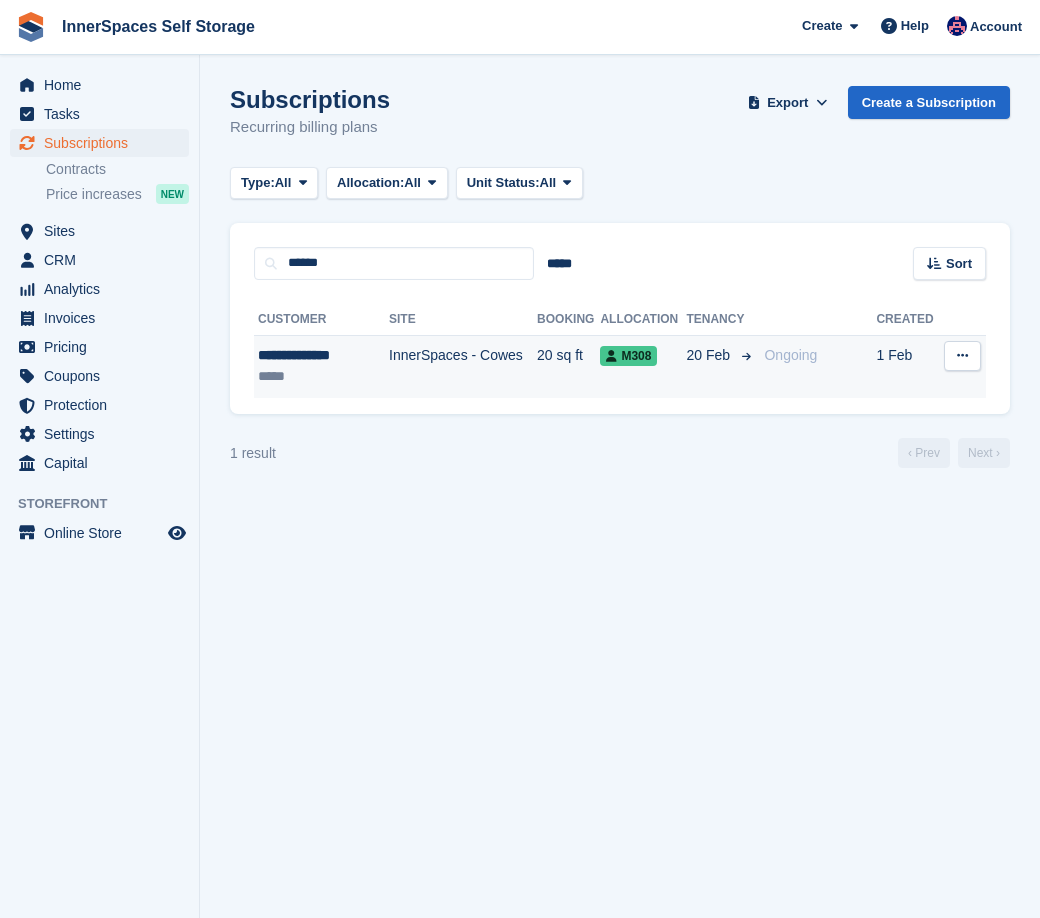 click on "InnerSpaces - Cowes" at bounding box center [463, 366] 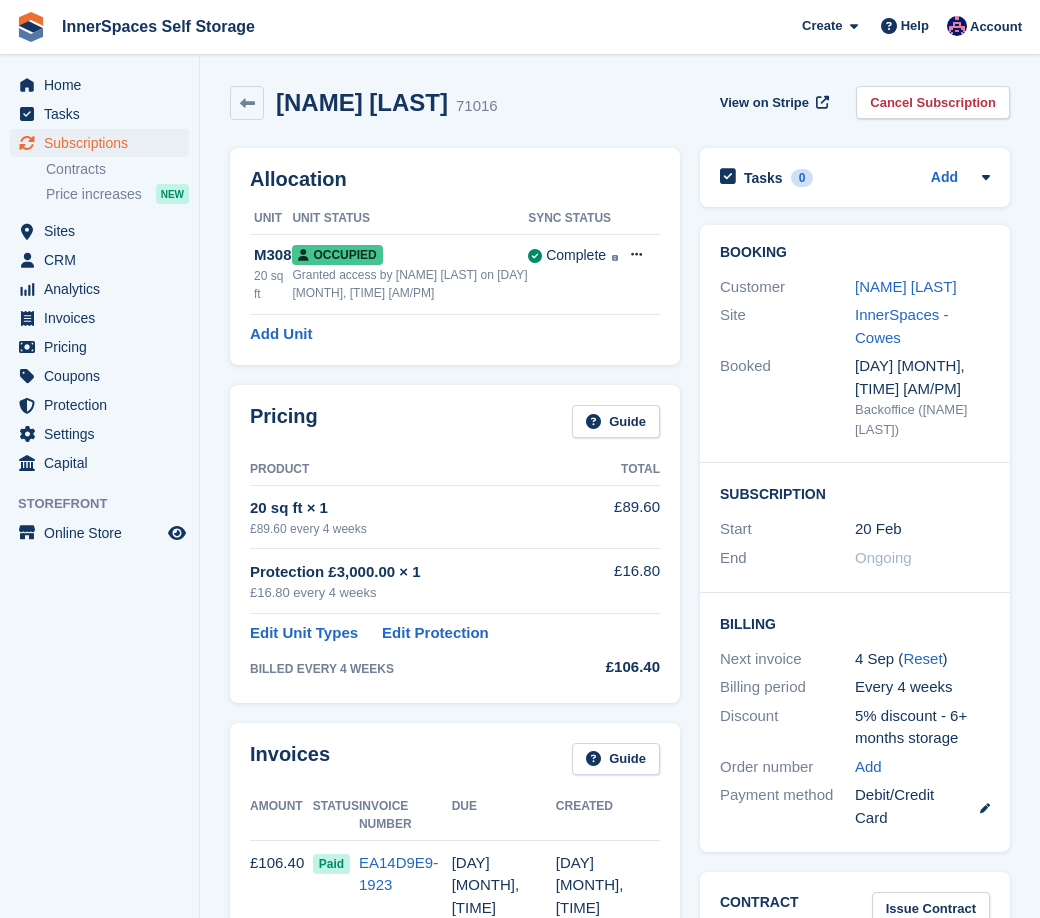 scroll, scrollTop: 0, scrollLeft: 0, axis: both 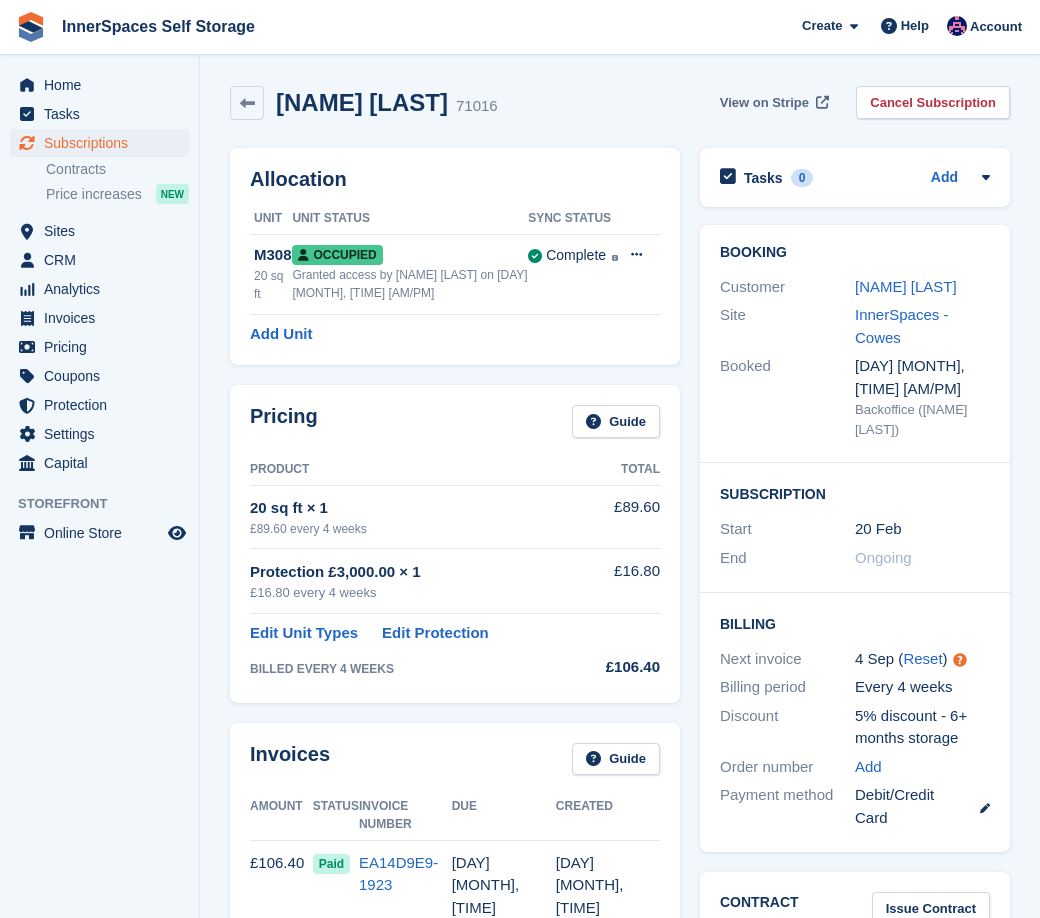 click on "View on Stripe" at bounding box center [764, 103] 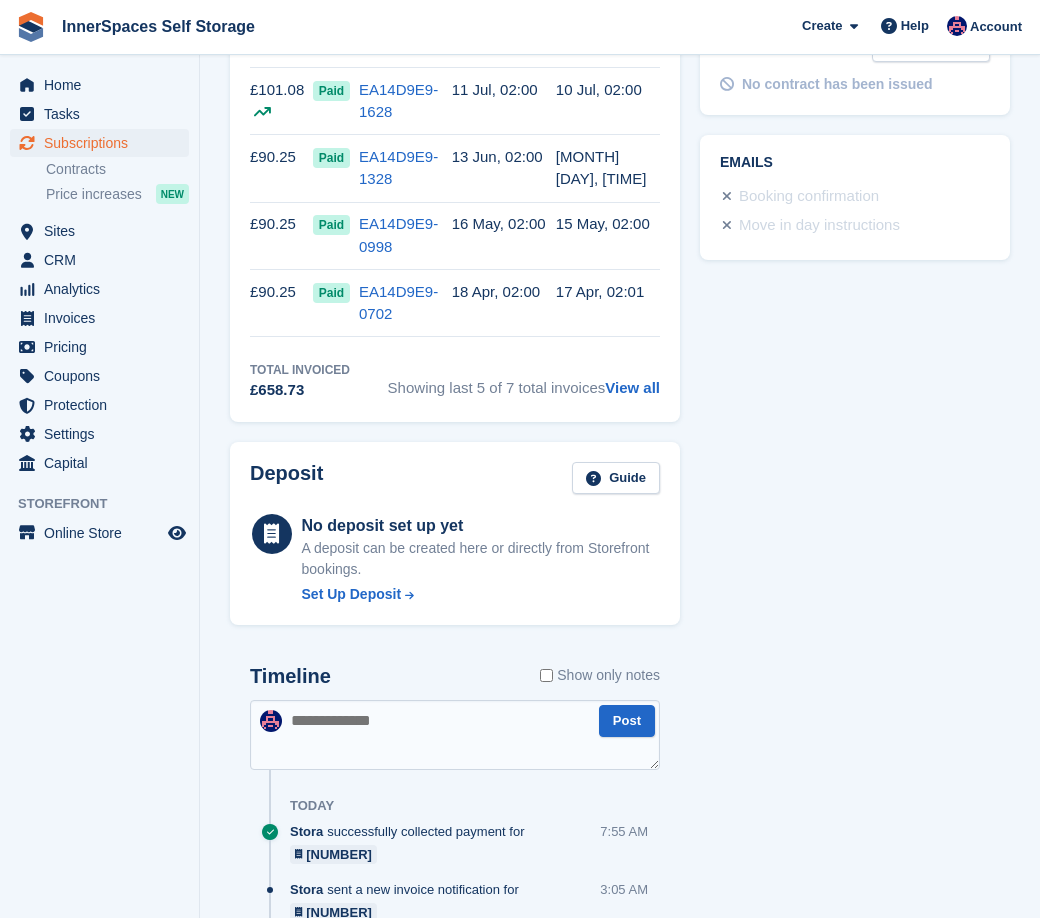scroll, scrollTop: 0, scrollLeft: 0, axis: both 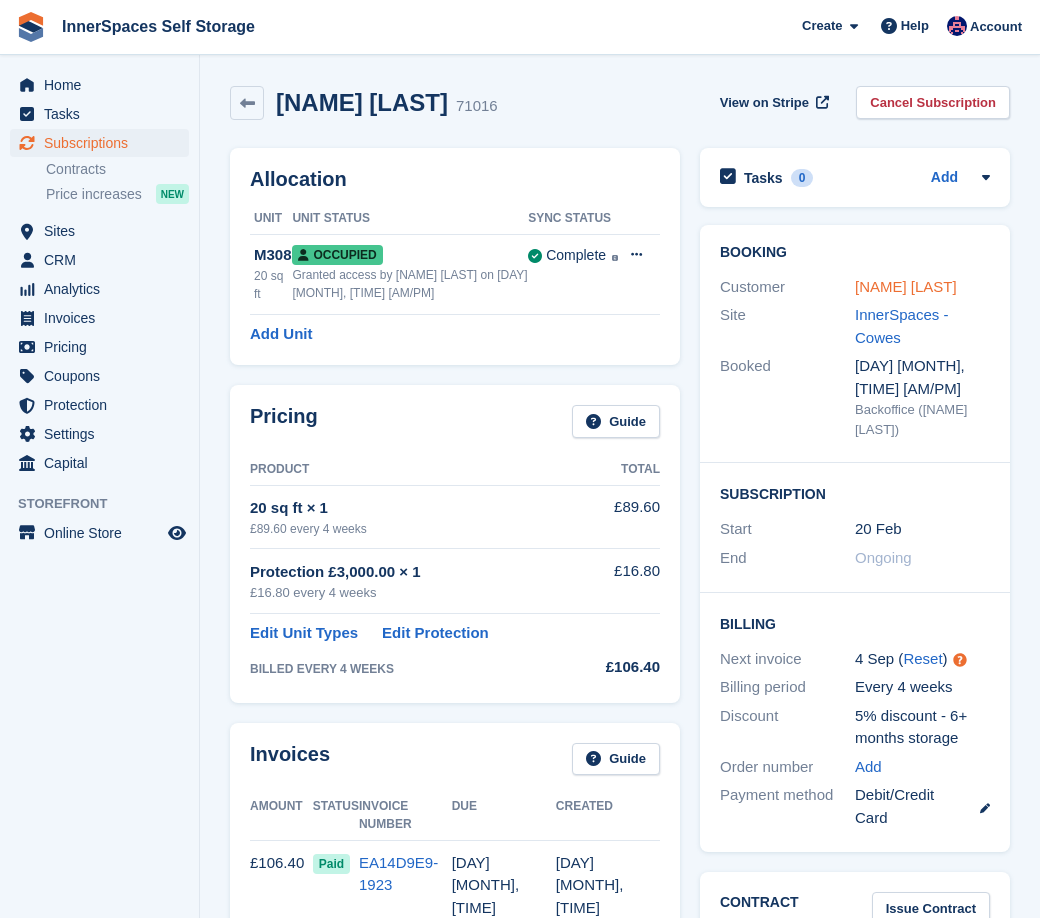 click on "[NAME] [LAST]" at bounding box center (906, 286) 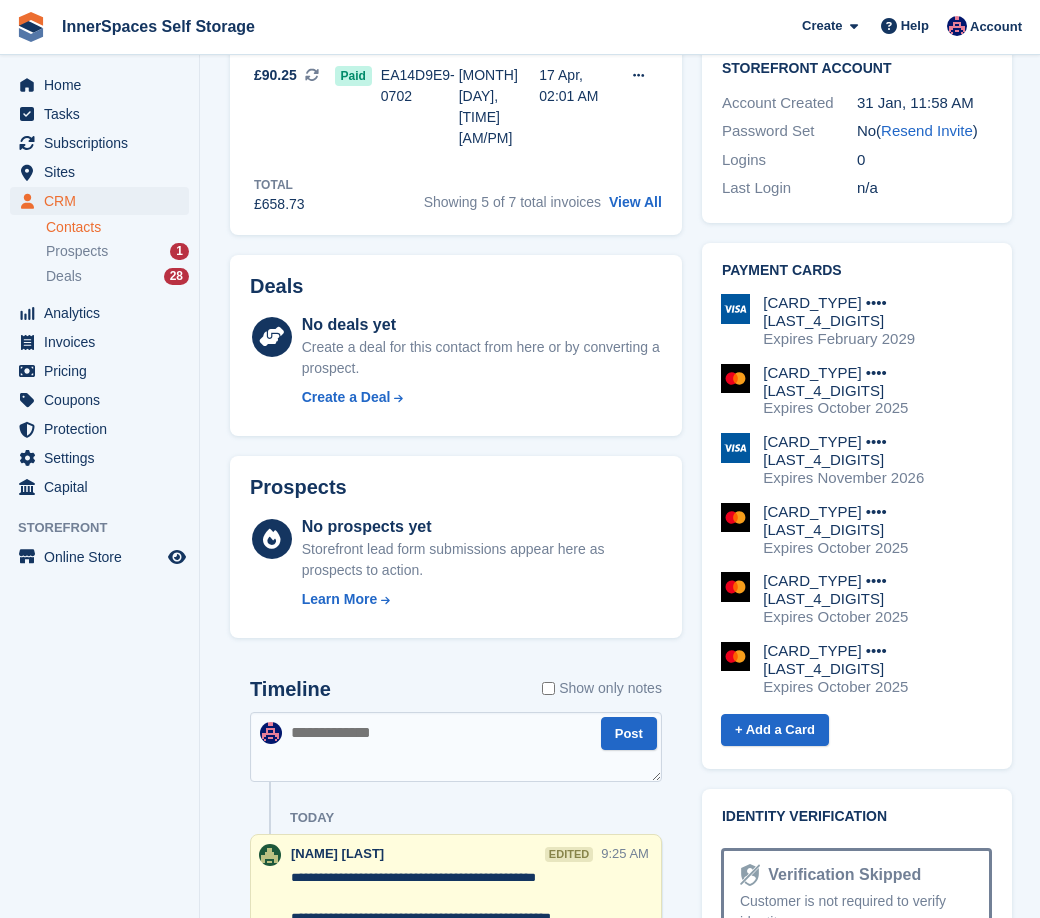 scroll, scrollTop: 1231, scrollLeft: 0, axis: vertical 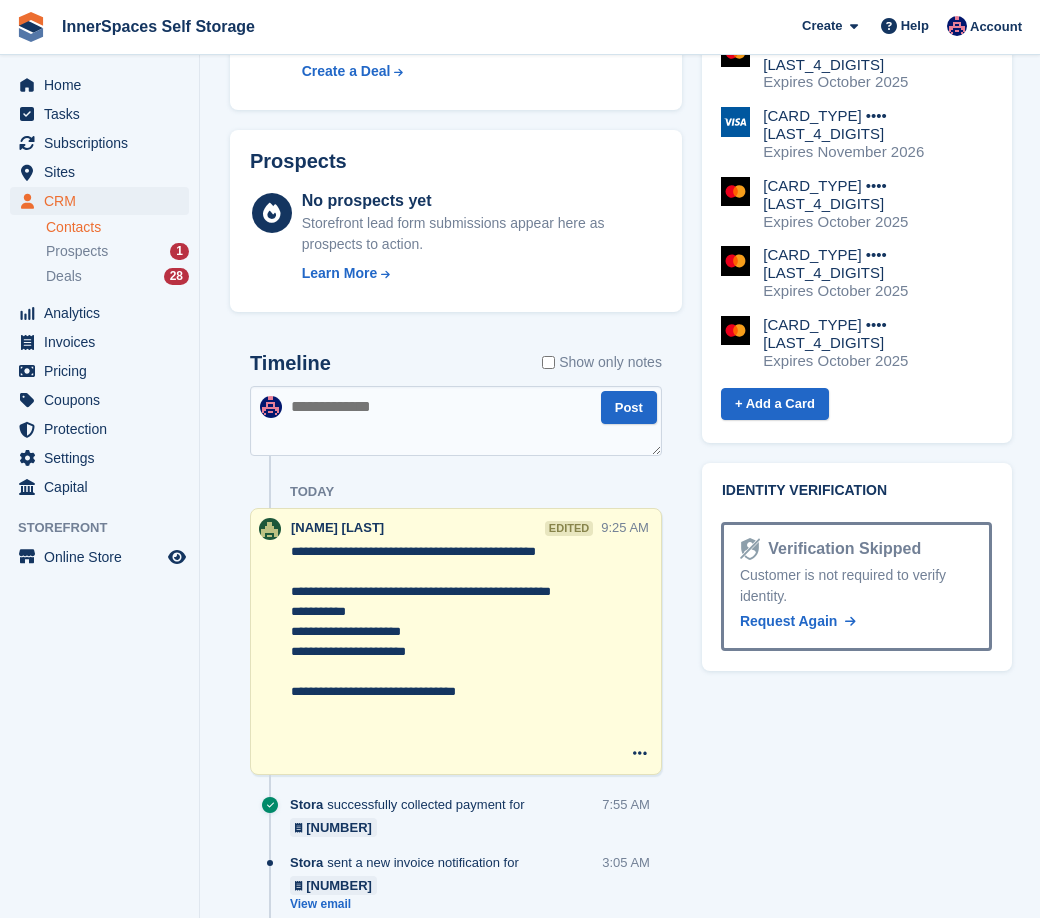 click on "Timeline
Show only notes" at bounding box center (456, 369) 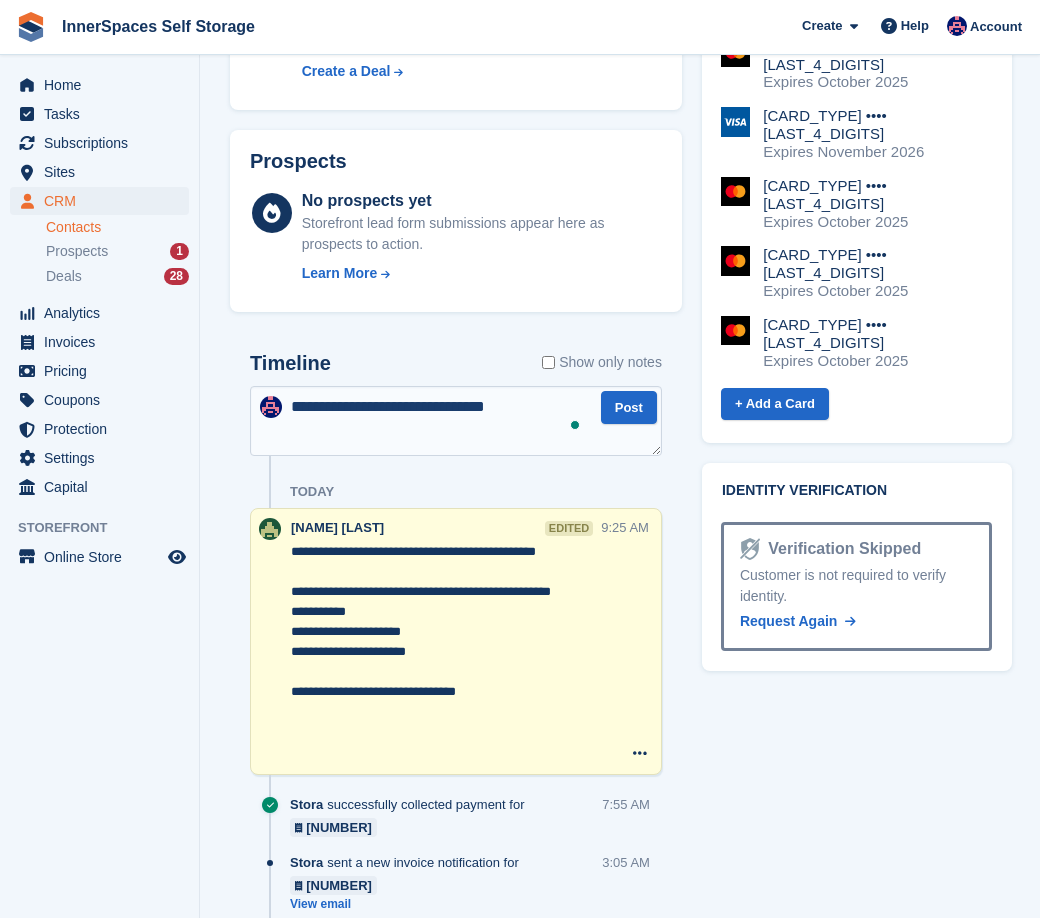 click on "**********" at bounding box center (456, 421) 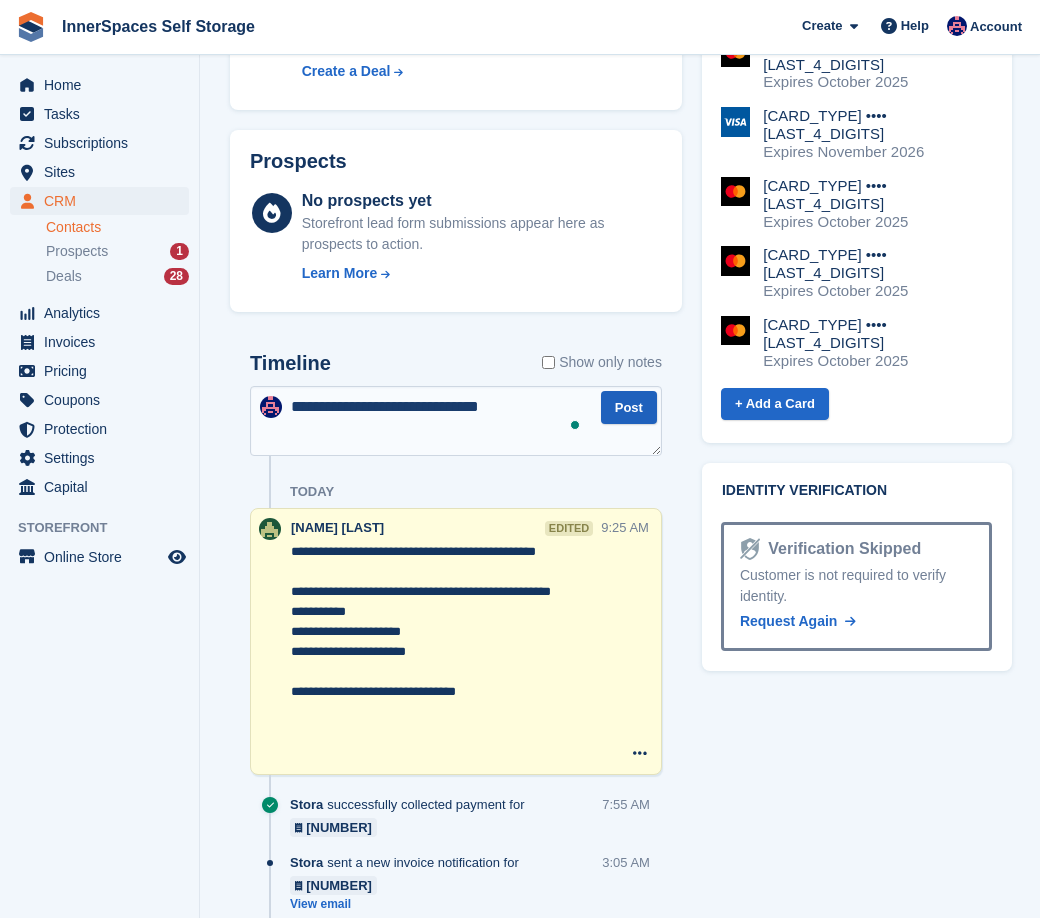 type on "**********" 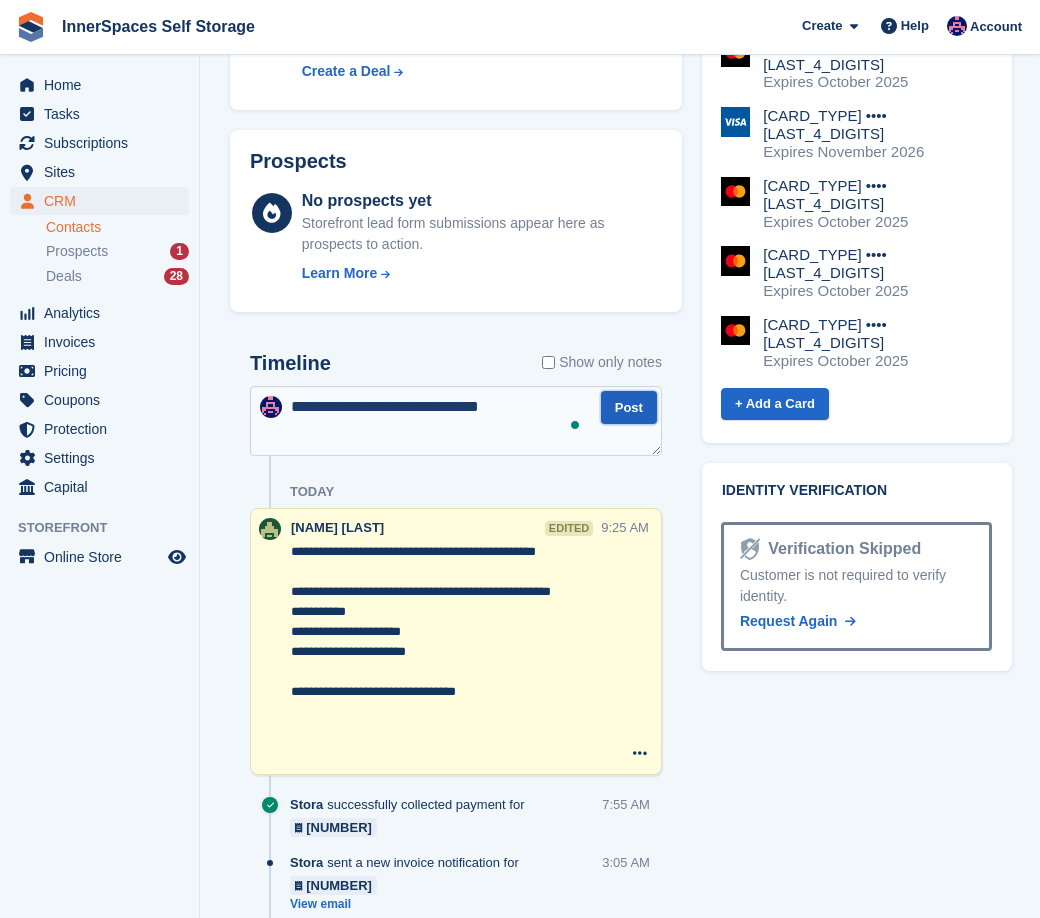 click on "Post" at bounding box center [629, 407] 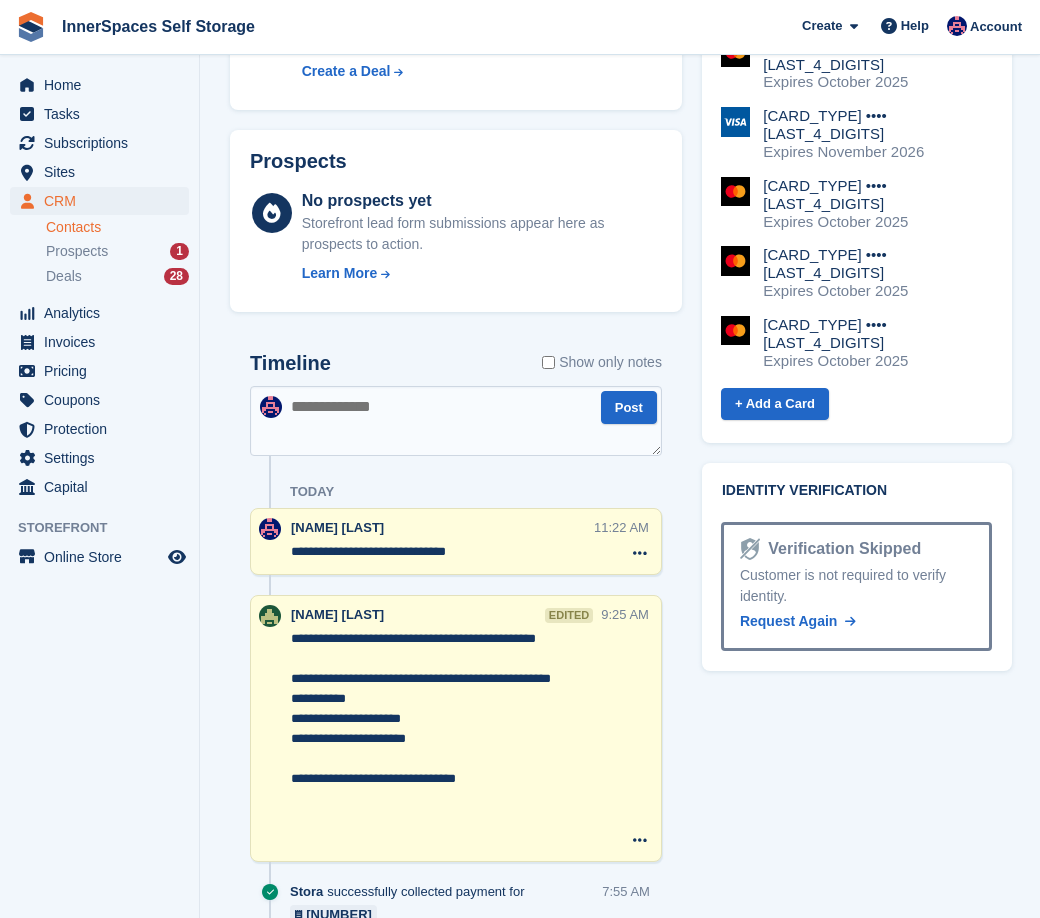 click on "**********" at bounding box center [441, 552] 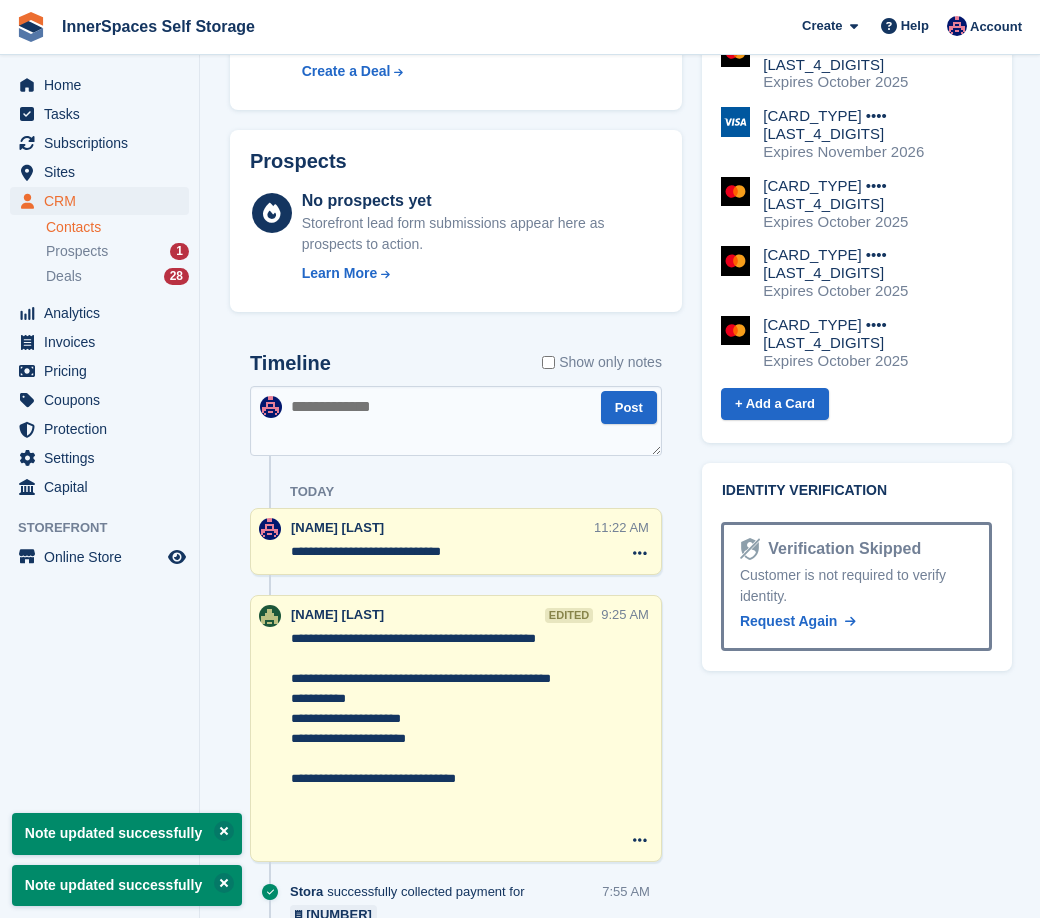 type on "**********" 